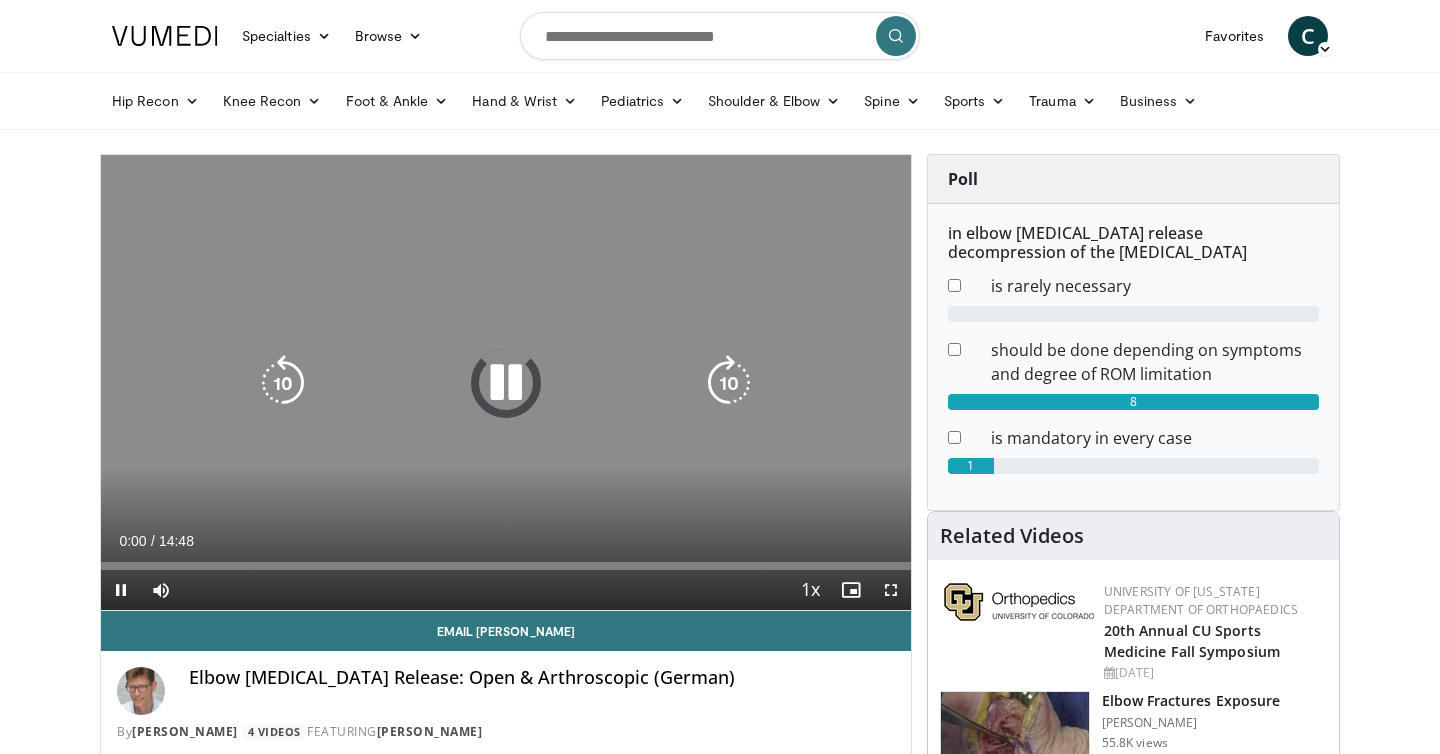 scroll, scrollTop: 0, scrollLeft: 0, axis: both 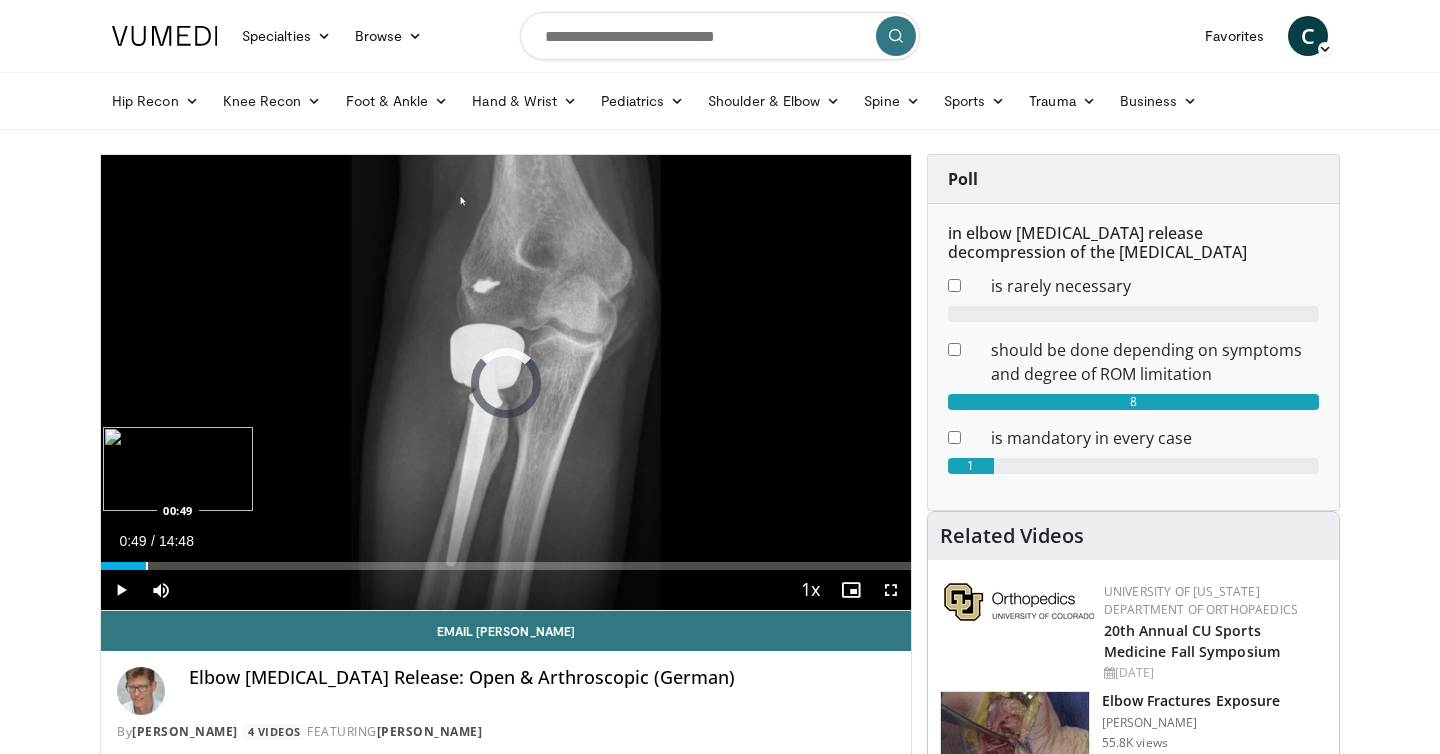click on "Loaded :  4.47% 00:49 00:49" at bounding box center (506, 560) 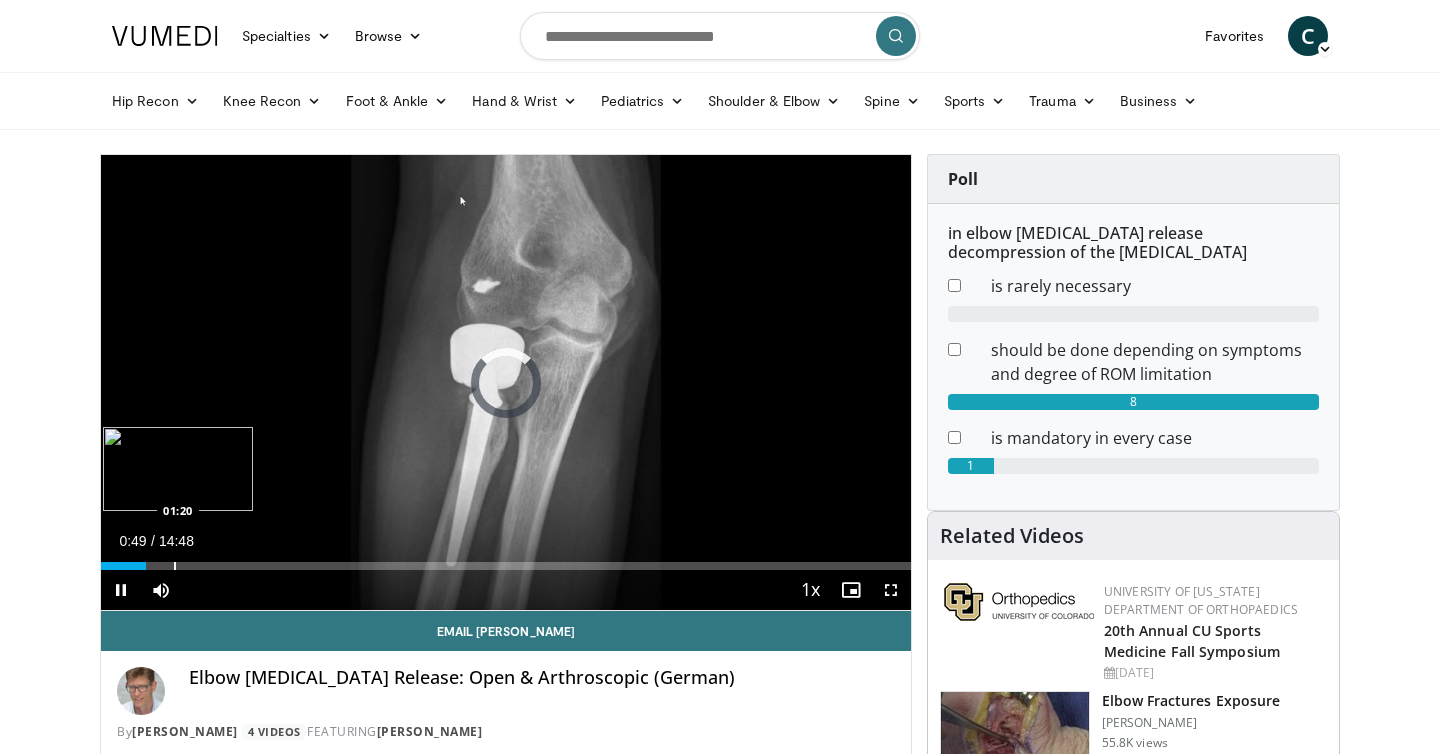 click at bounding box center (175, 566) 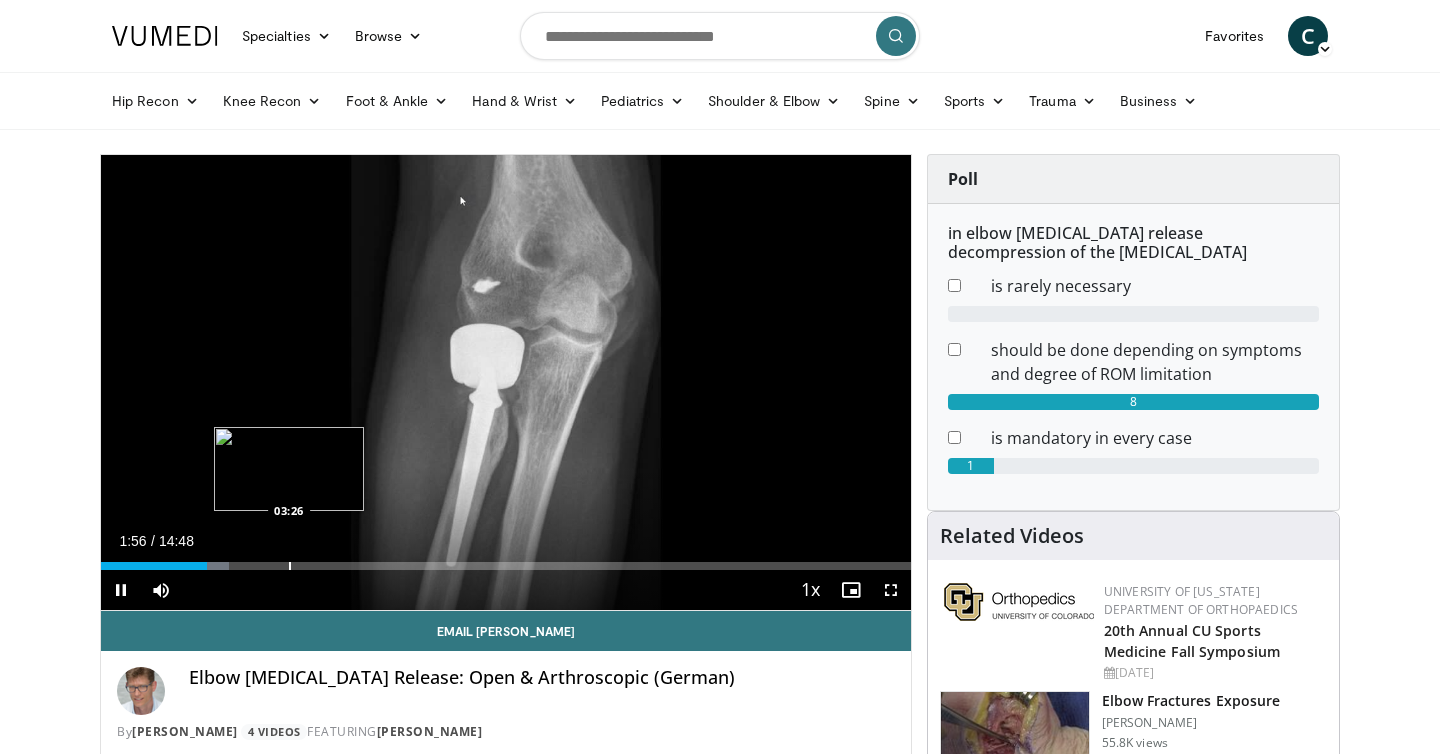 click at bounding box center [290, 566] 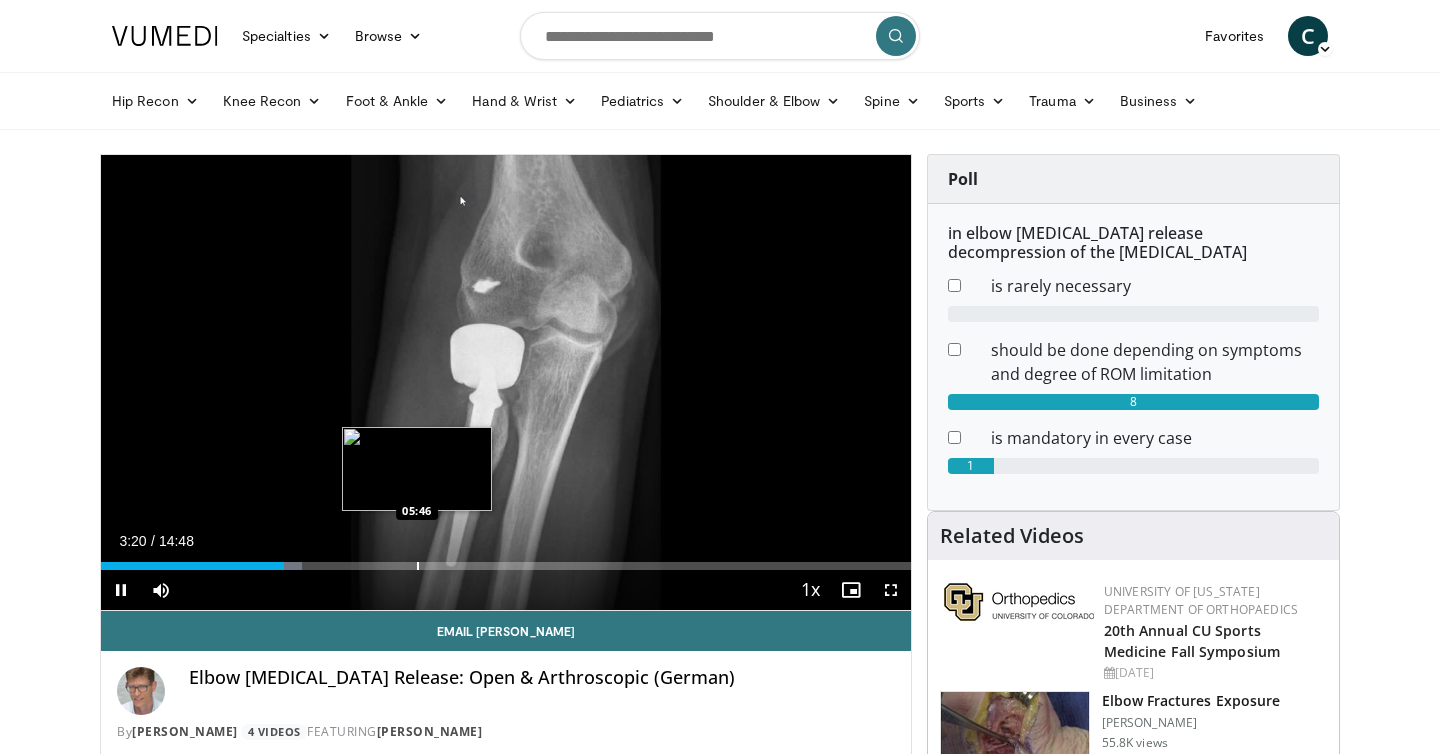click at bounding box center (418, 566) 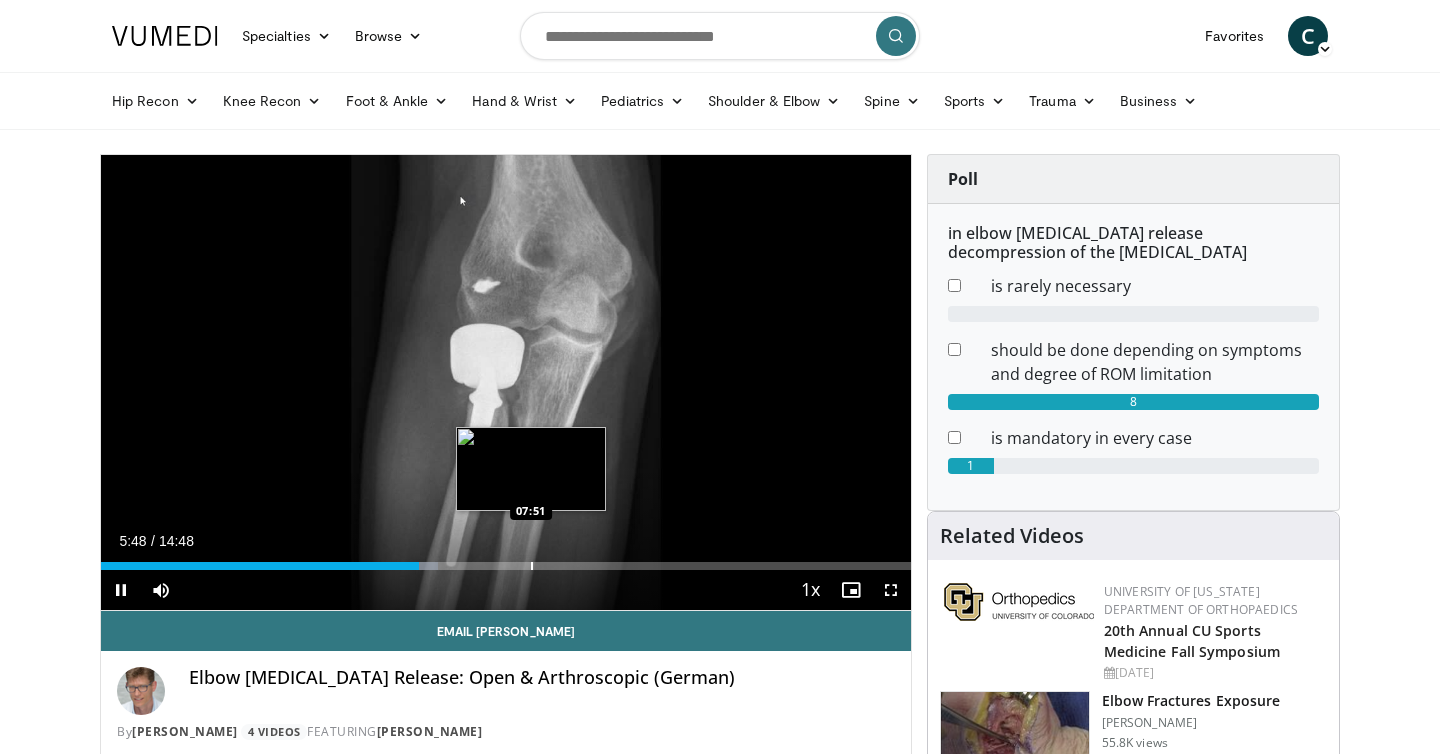 click at bounding box center [532, 566] 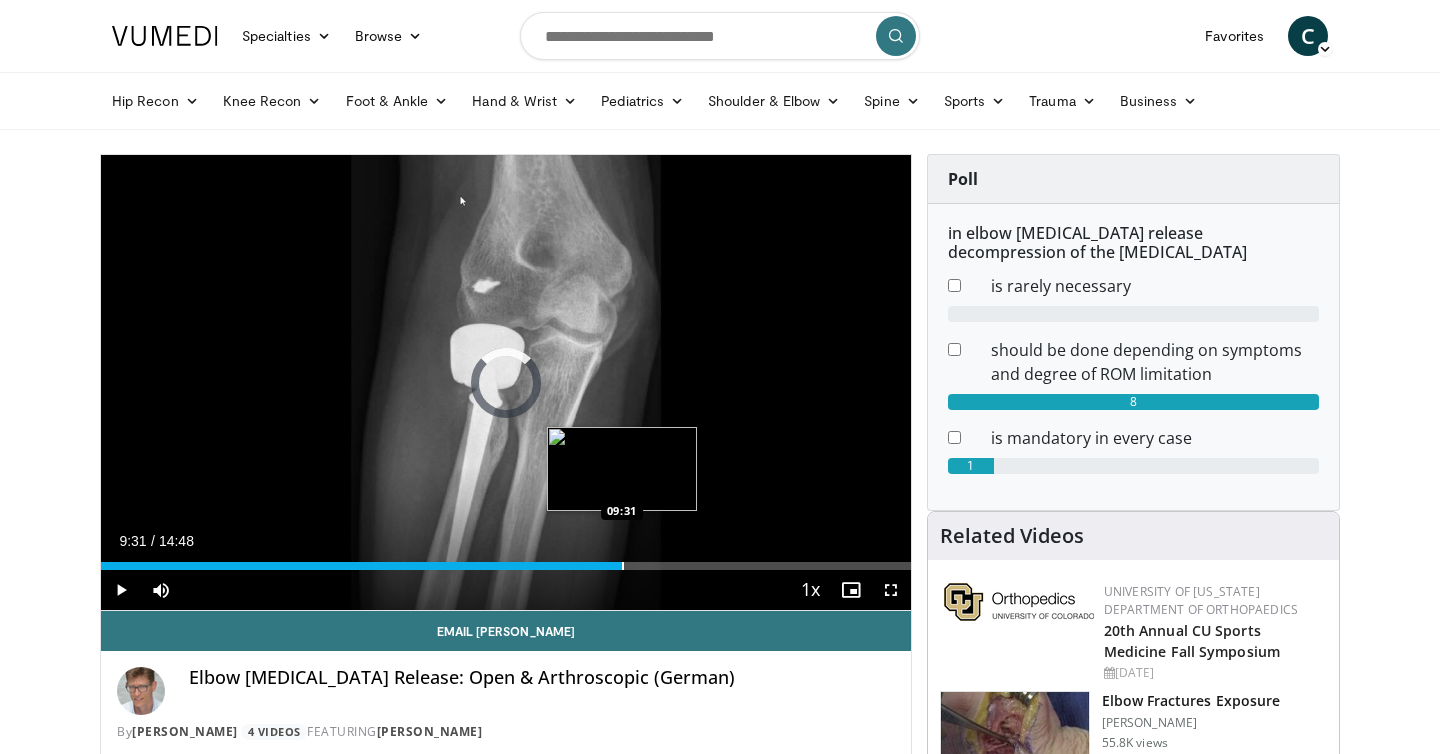 click at bounding box center [623, 566] 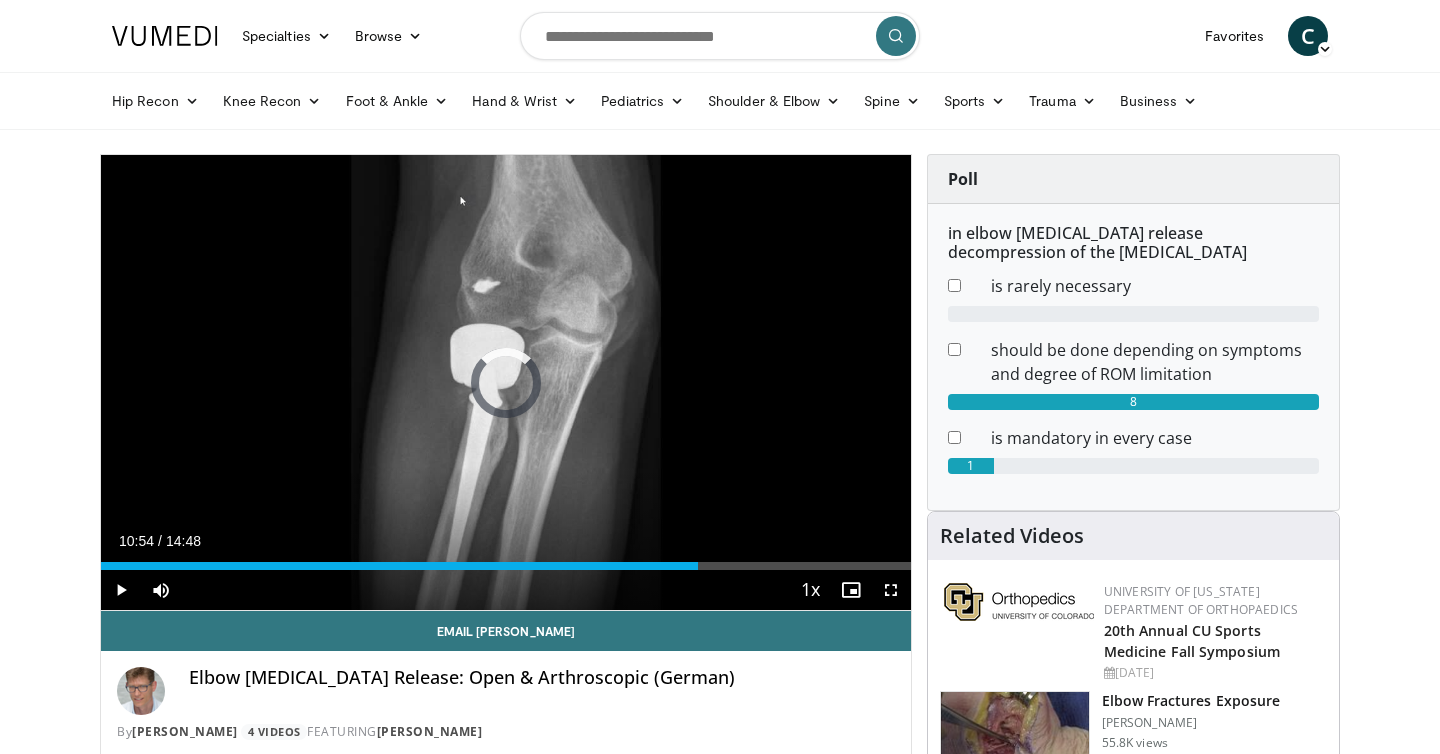 click on "Loaded :  65.29% 10:54 10:54" at bounding box center [506, 560] 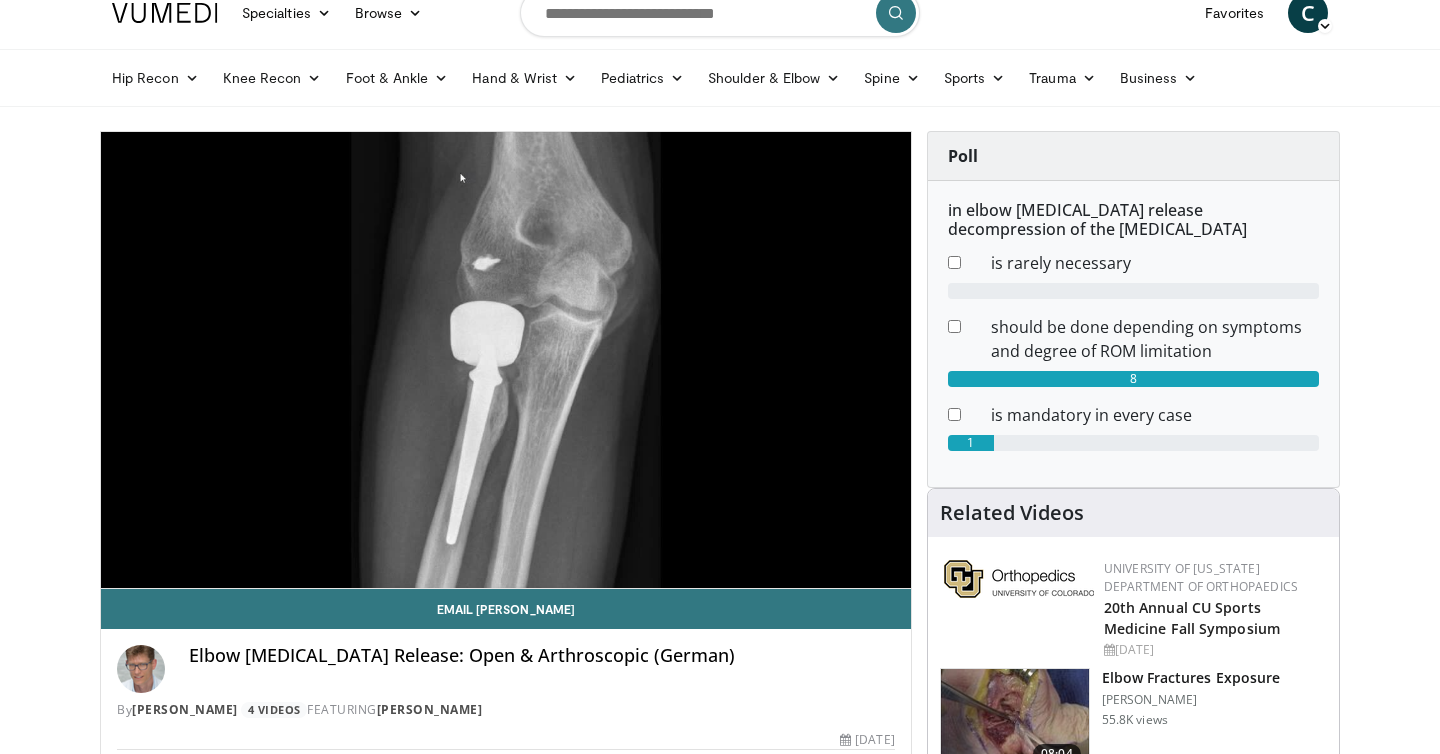 scroll, scrollTop: 0, scrollLeft: 0, axis: both 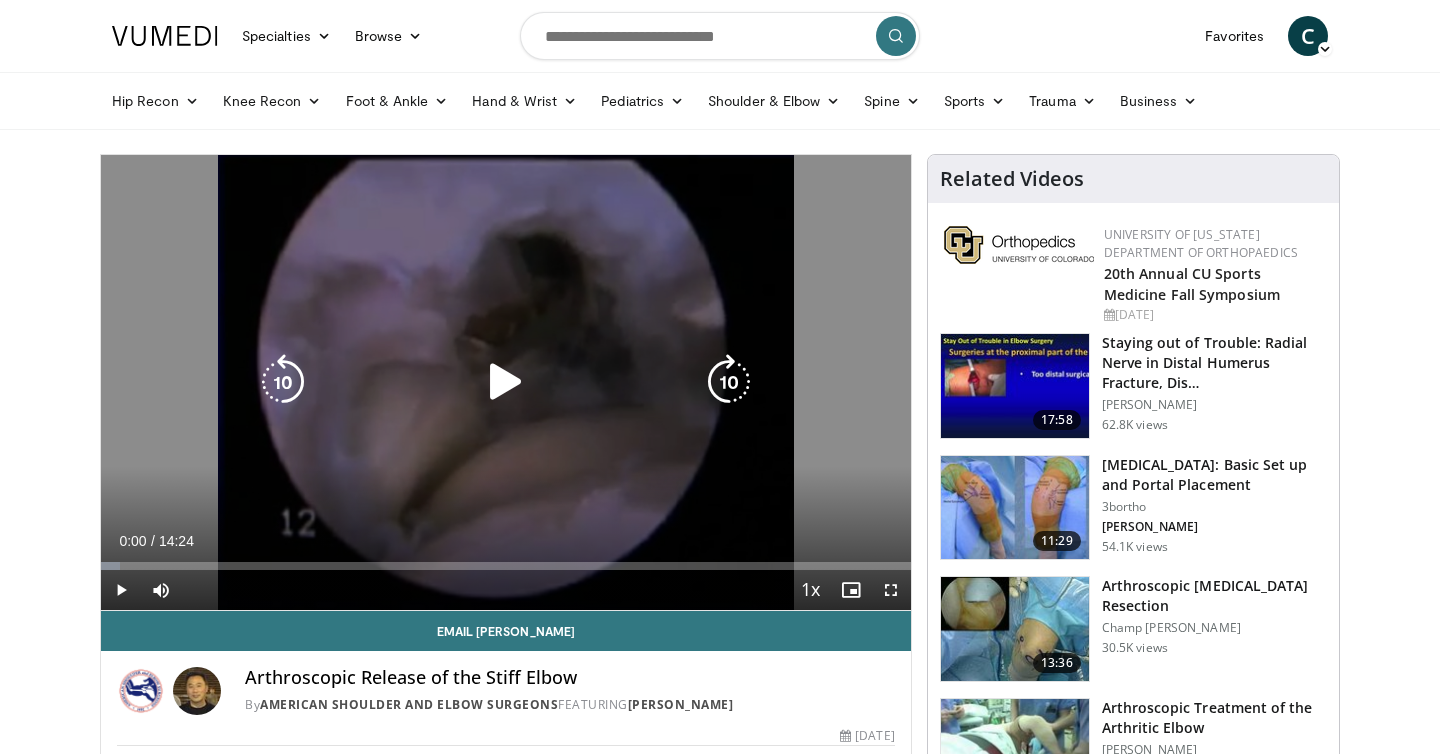 click at bounding box center [506, 382] 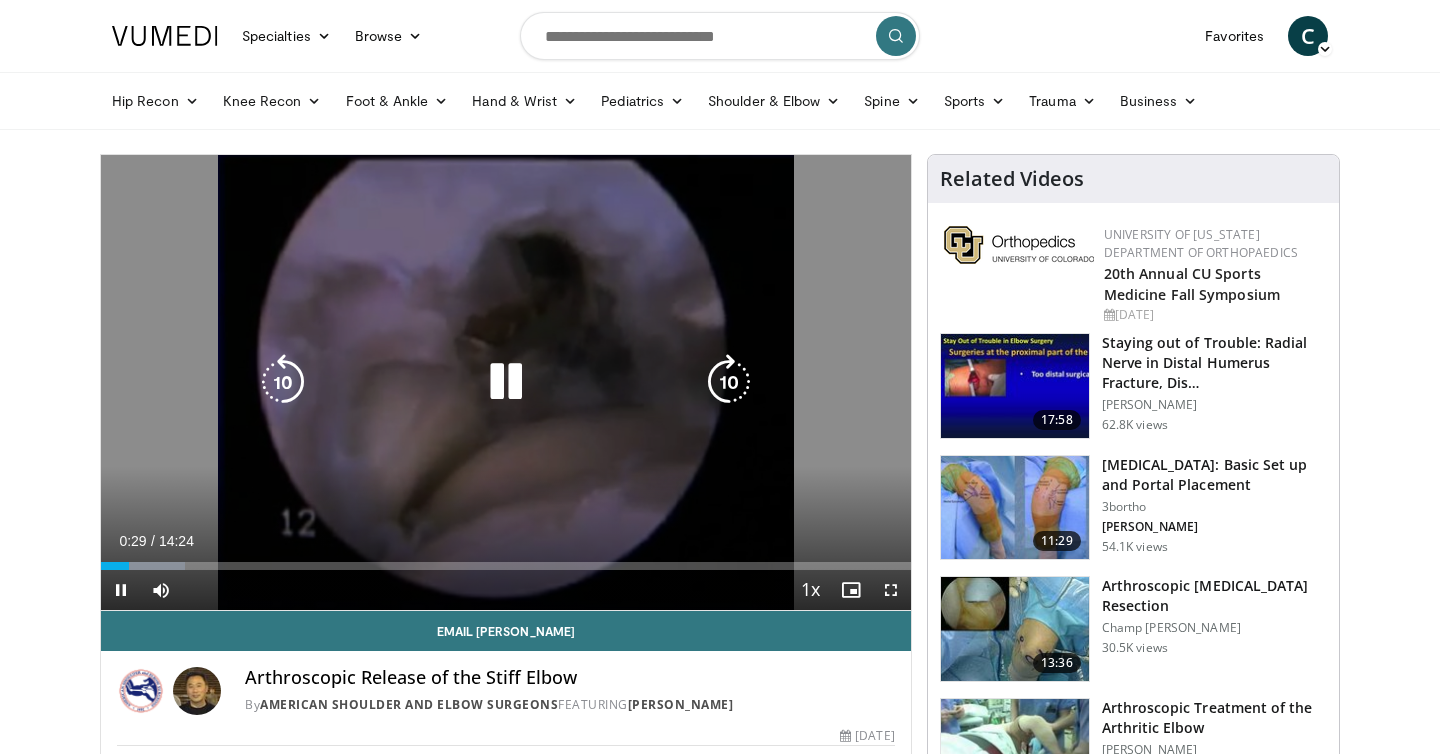 type 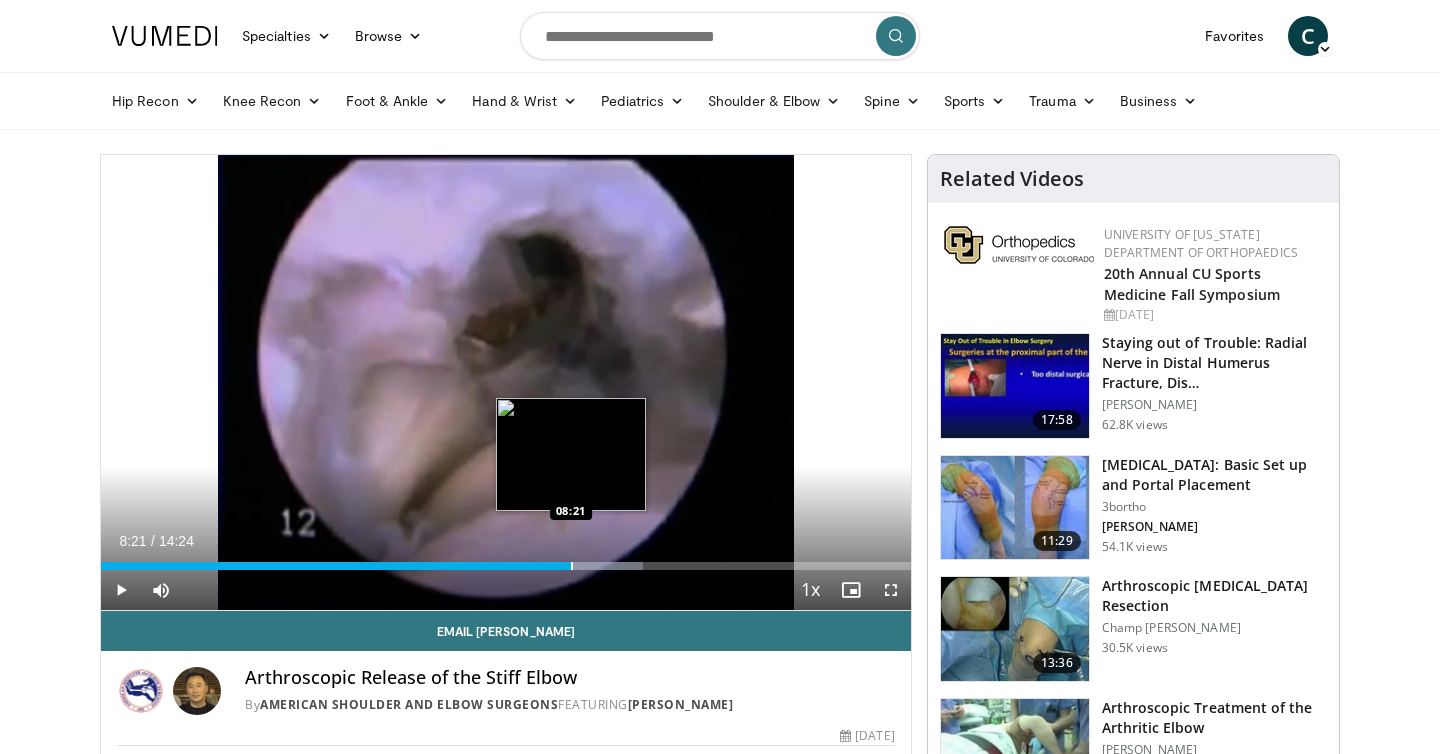 click at bounding box center [572, 566] 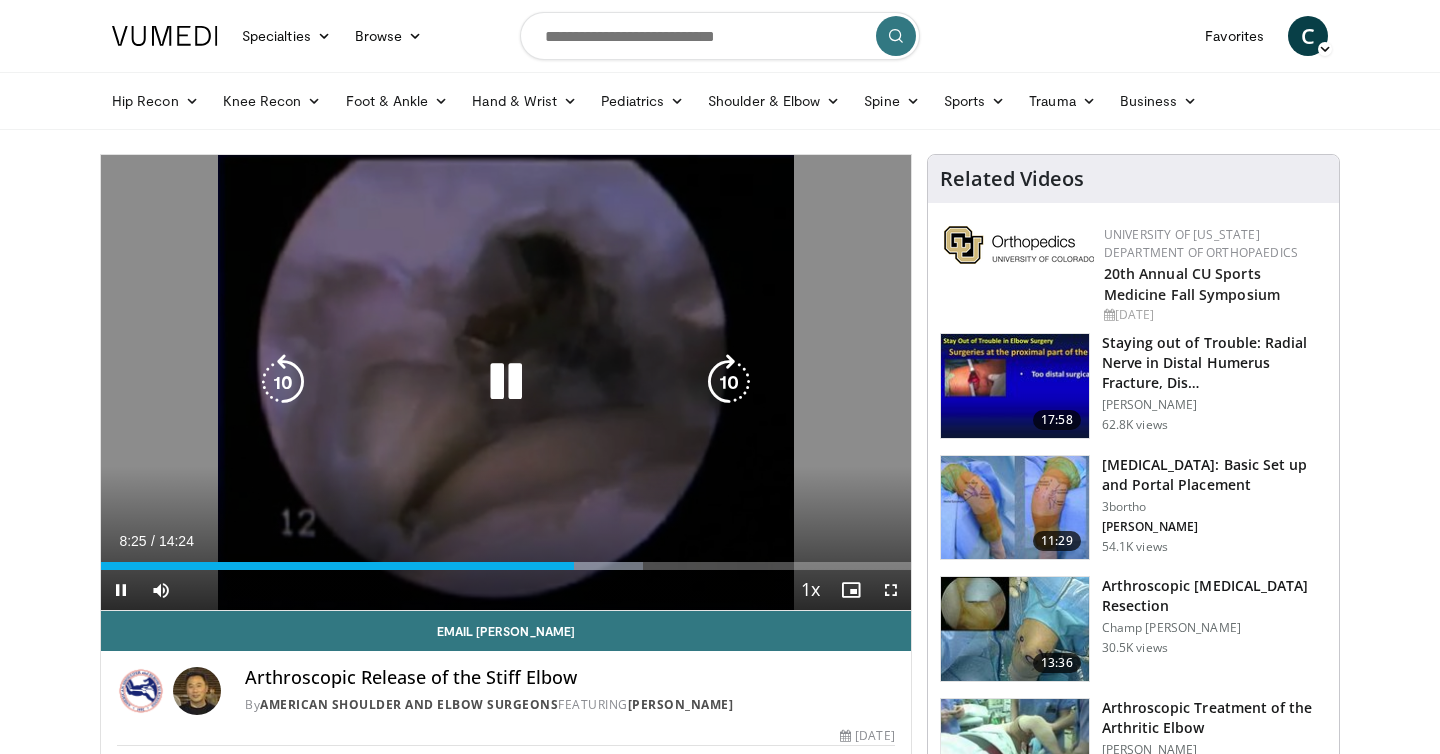 click on "20 seconds
Tap to unmute" at bounding box center [506, 382] 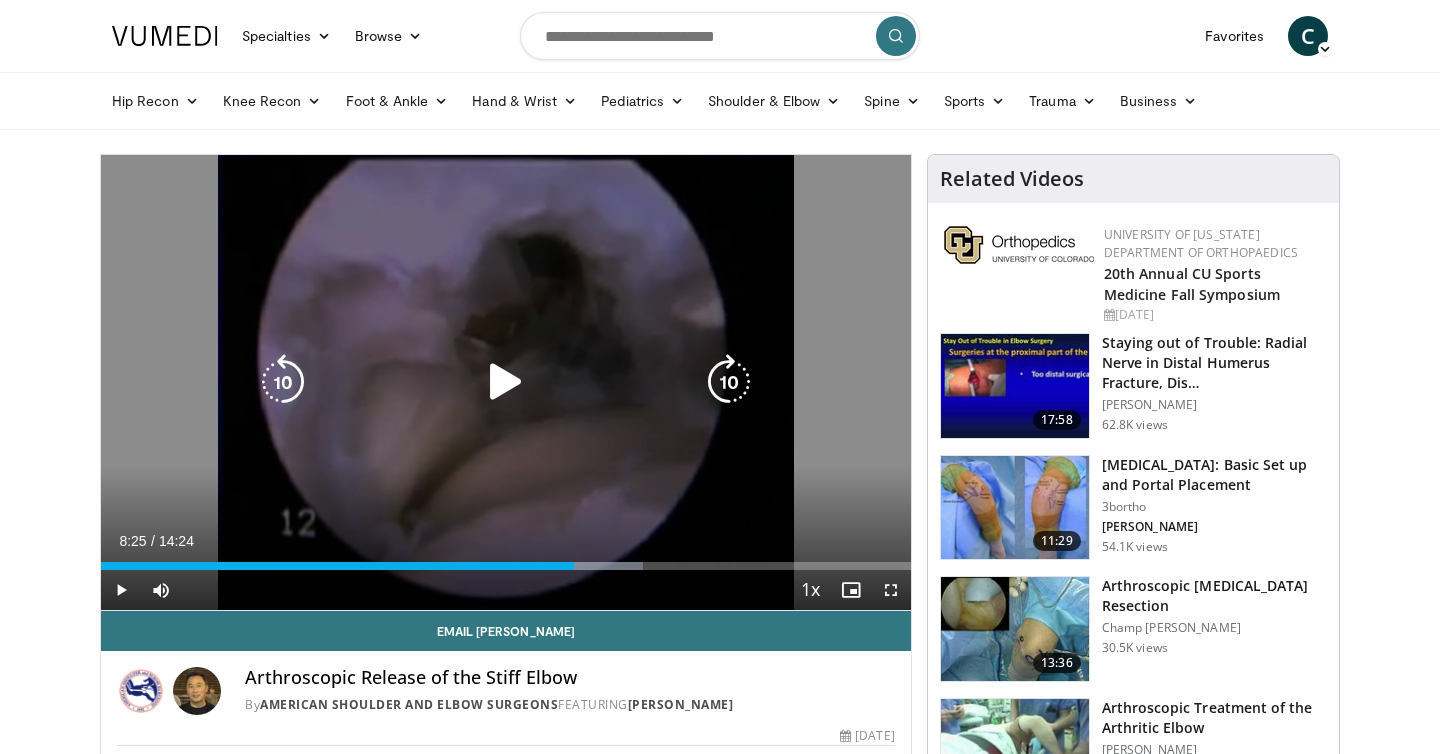 click at bounding box center [506, 382] 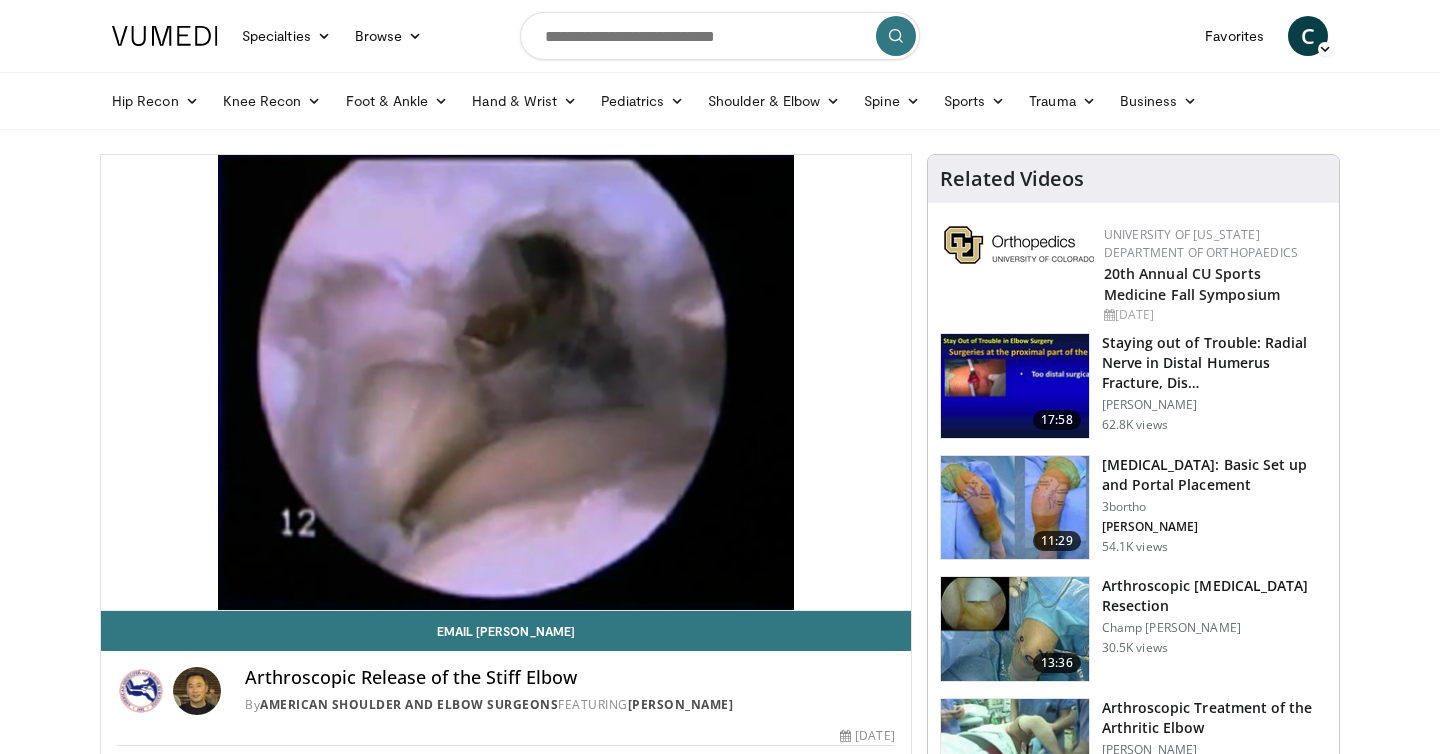 click on "Specialties
Adult & Family Medicine
Allergy, Asthma, Immunology
Anesthesiology
Cardiology
Dental
Dermatology
Endocrinology
Gastroenterology & Hepatology
General Surgery
Hematology & Oncology
Infectious Disease
Nephrology
Neurology
Neurosurgery
Obstetrics & Gynecology
Ophthalmology
Oral Maxillofacial
Orthopaedics
Otolaryngology
Pediatrics
Plastic Surgery
Podiatry
Psychiatry
Pulmonology
Radiation Oncology
Radiology
Rheumatology
Urology" at bounding box center [720, 1557] 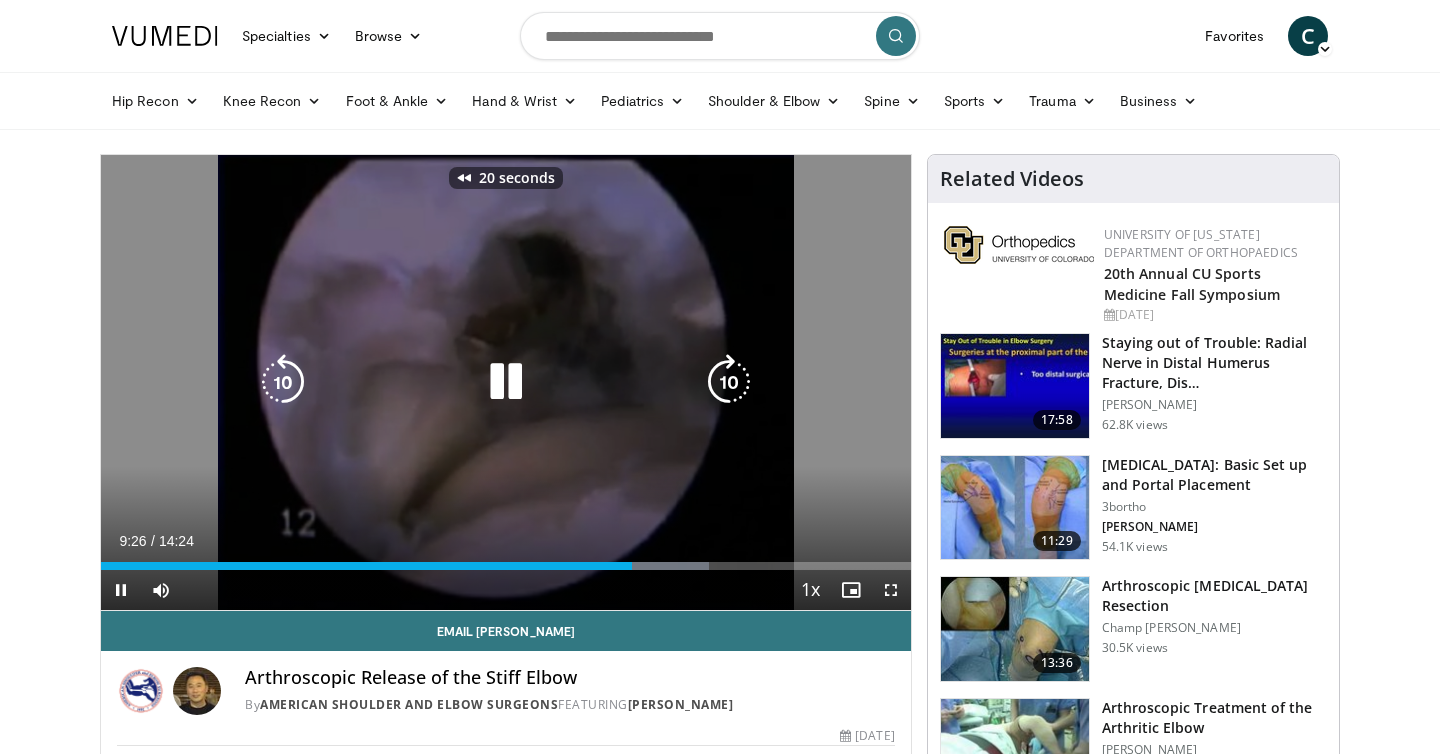 click at bounding box center (506, 382) 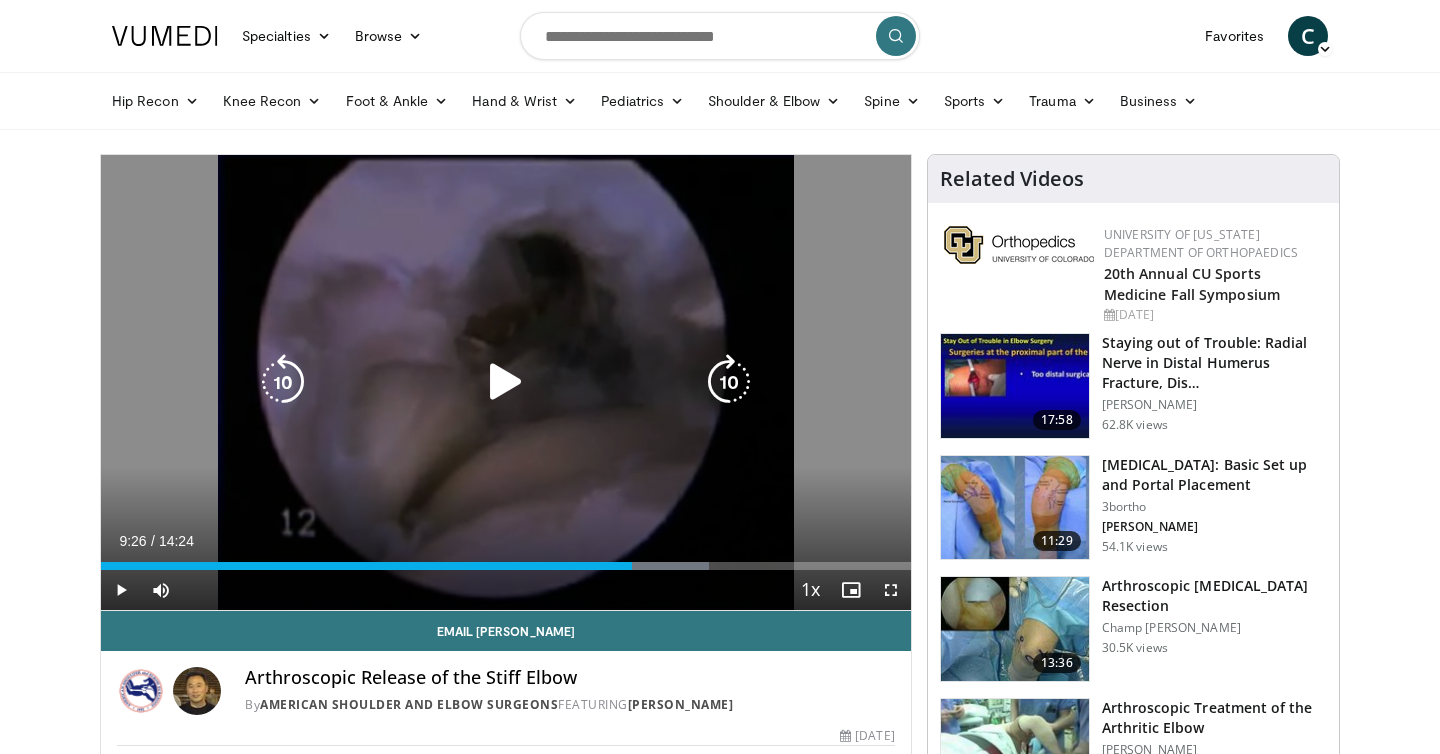 click on "20 seconds
Tap to unmute" at bounding box center [506, 382] 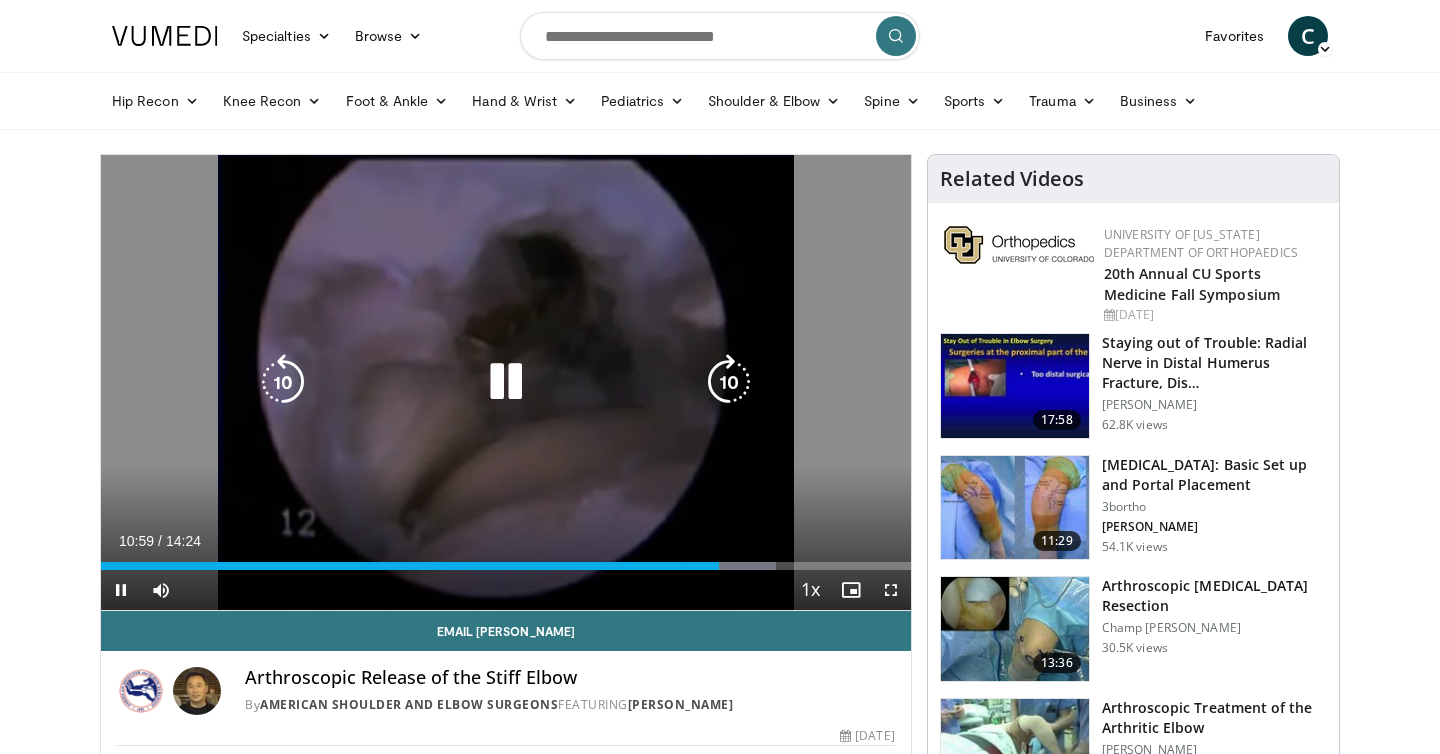 click at bounding box center [283, 382] 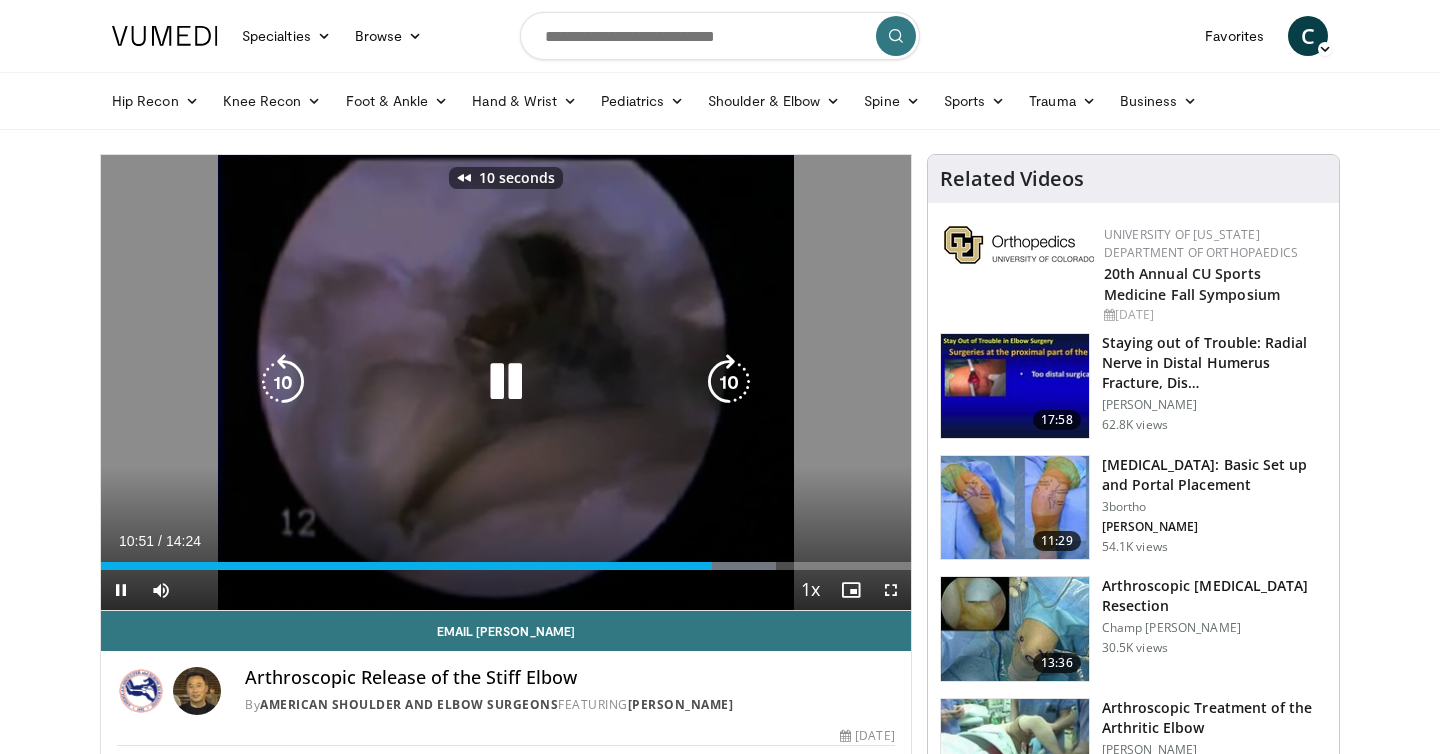type 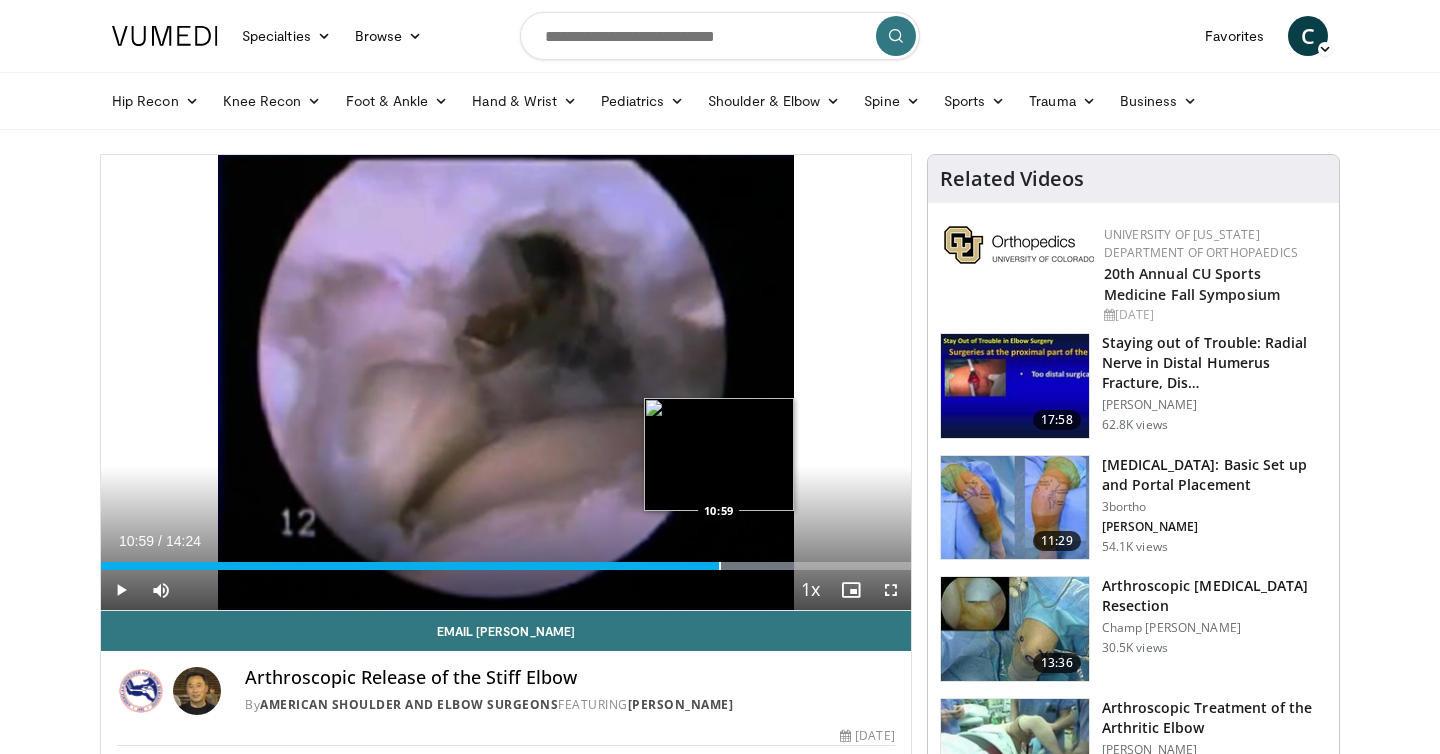 click at bounding box center (720, 566) 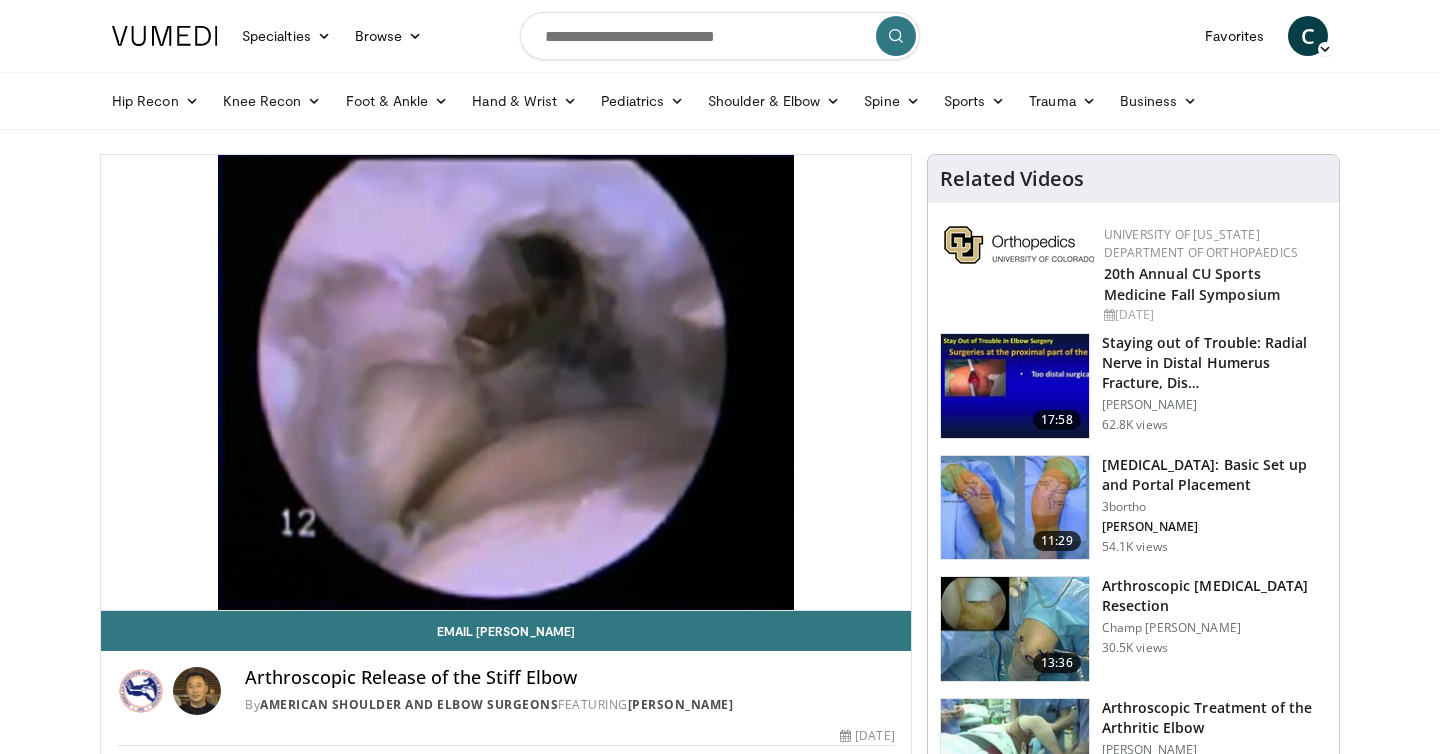 click on "Specialties
Adult & Family Medicine
Allergy, [MEDICAL_DATA], Immunology
Anesthesiology
Cardiology
Dental
Dermatology
Endocrinology
Gastroenterology & Hepatology
[MEDICAL_DATA]
Hematology & Oncology
[MEDICAL_DATA]
Nephrology
Neurology
[GEOGRAPHIC_DATA]
Obstetrics & Gynecology
Ophthalmology
Oral Maxillofacial
Orthopaedics
Otolaryngology
Pediatrics
Plastic Surgery
[GEOGRAPHIC_DATA]
Psychiatry
Pulmonology
Radiation Oncology
[MEDICAL_DATA]
Rheumatology
Urology" at bounding box center (720, 1557) 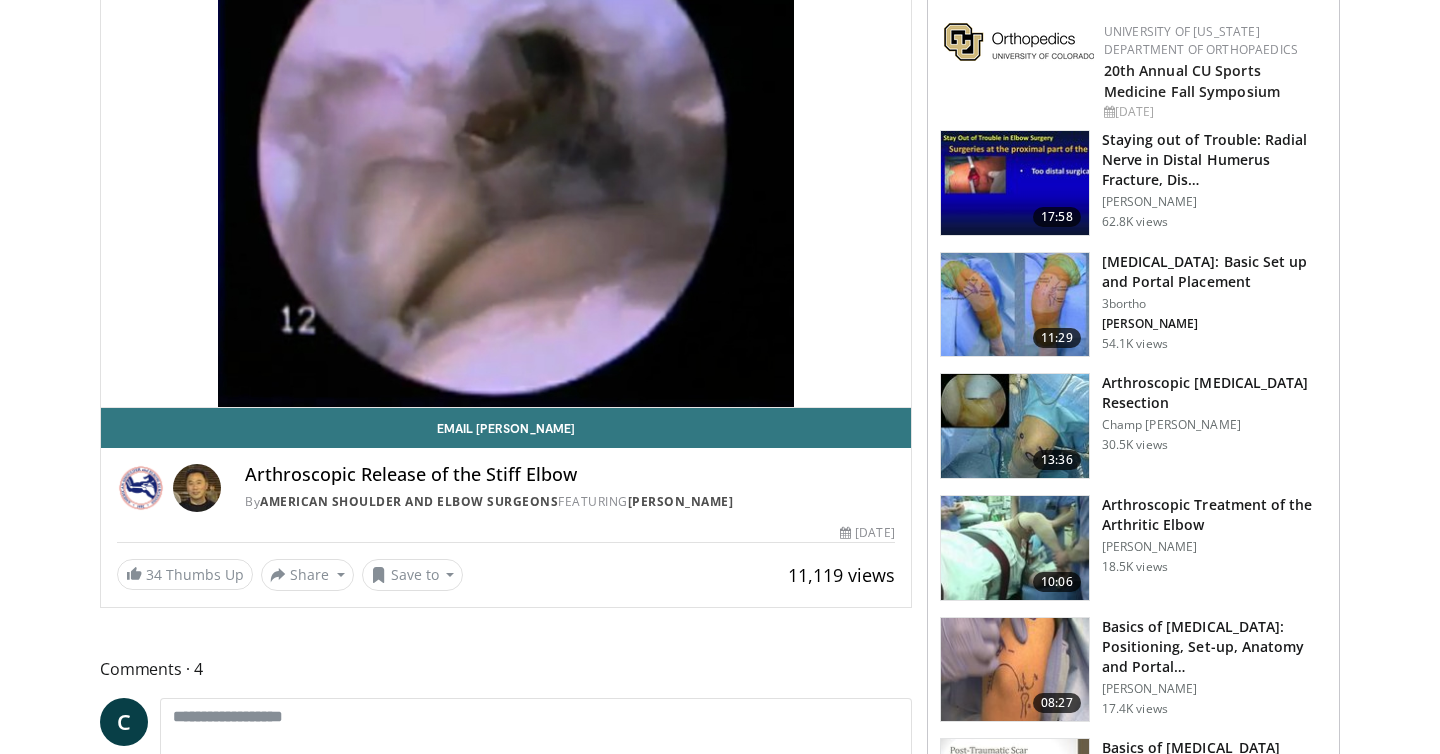 scroll, scrollTop: 204, scrollLeft: 0, axis: vertical 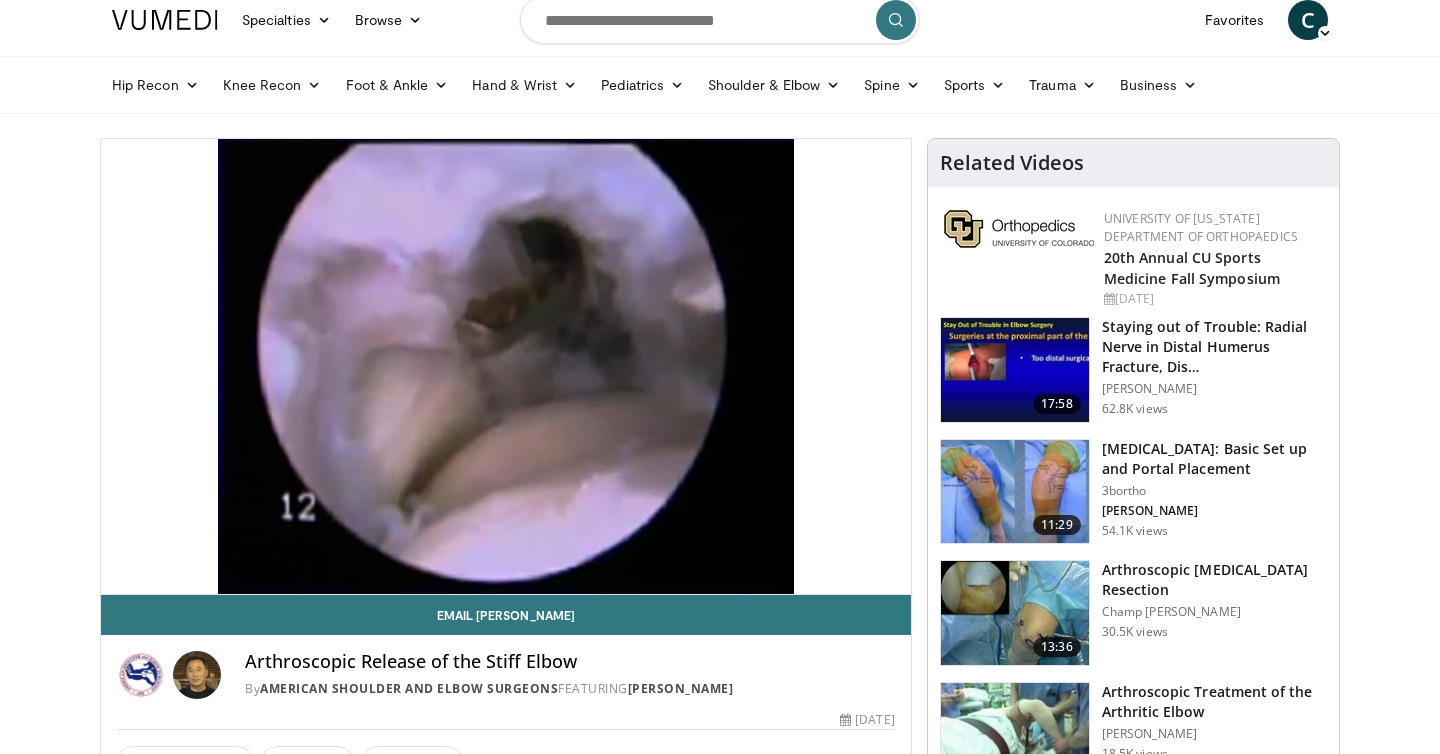 click at bounding box center [720, 20] 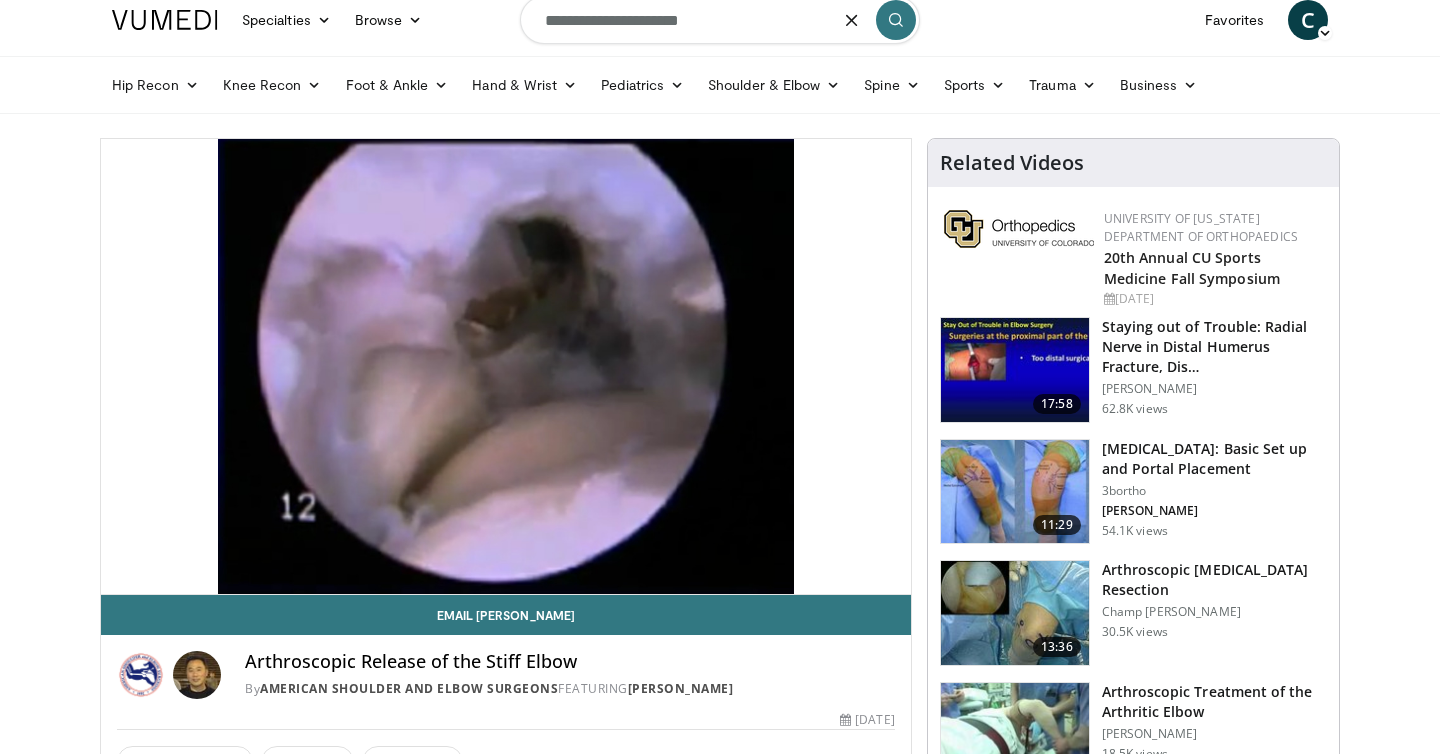 type on "**********" 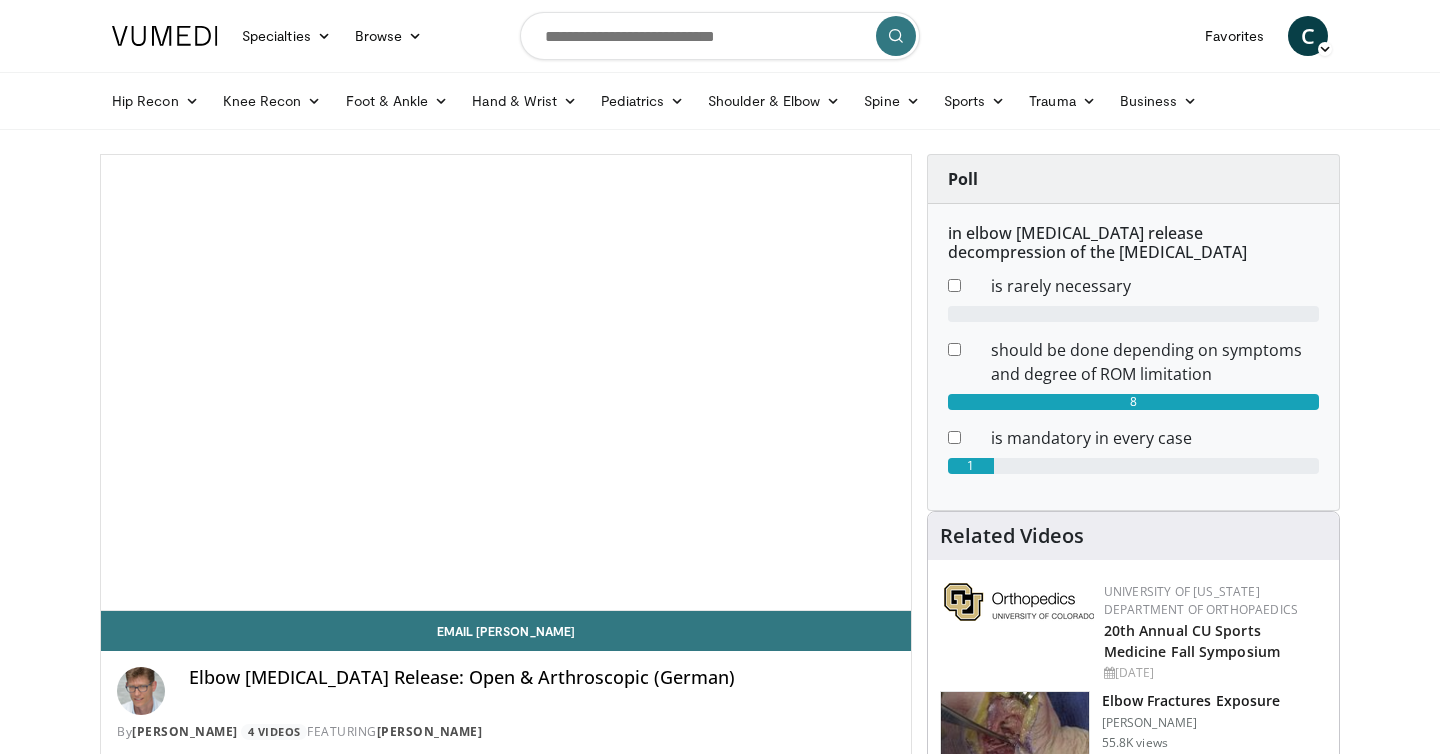 scroll, scrollTop: 0, scrollLeft: 0, axis: both 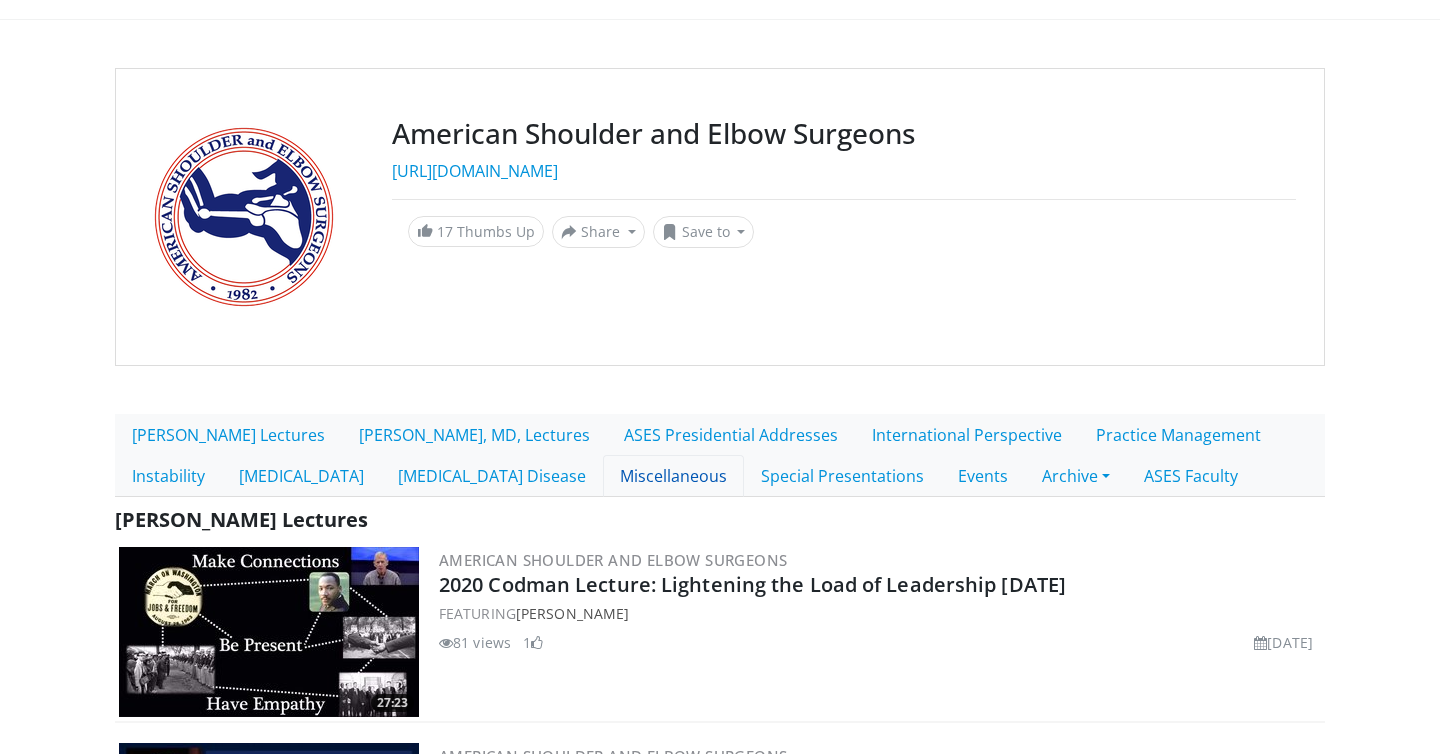 click on "Miscellaneous" at bounding box center [673, 476] 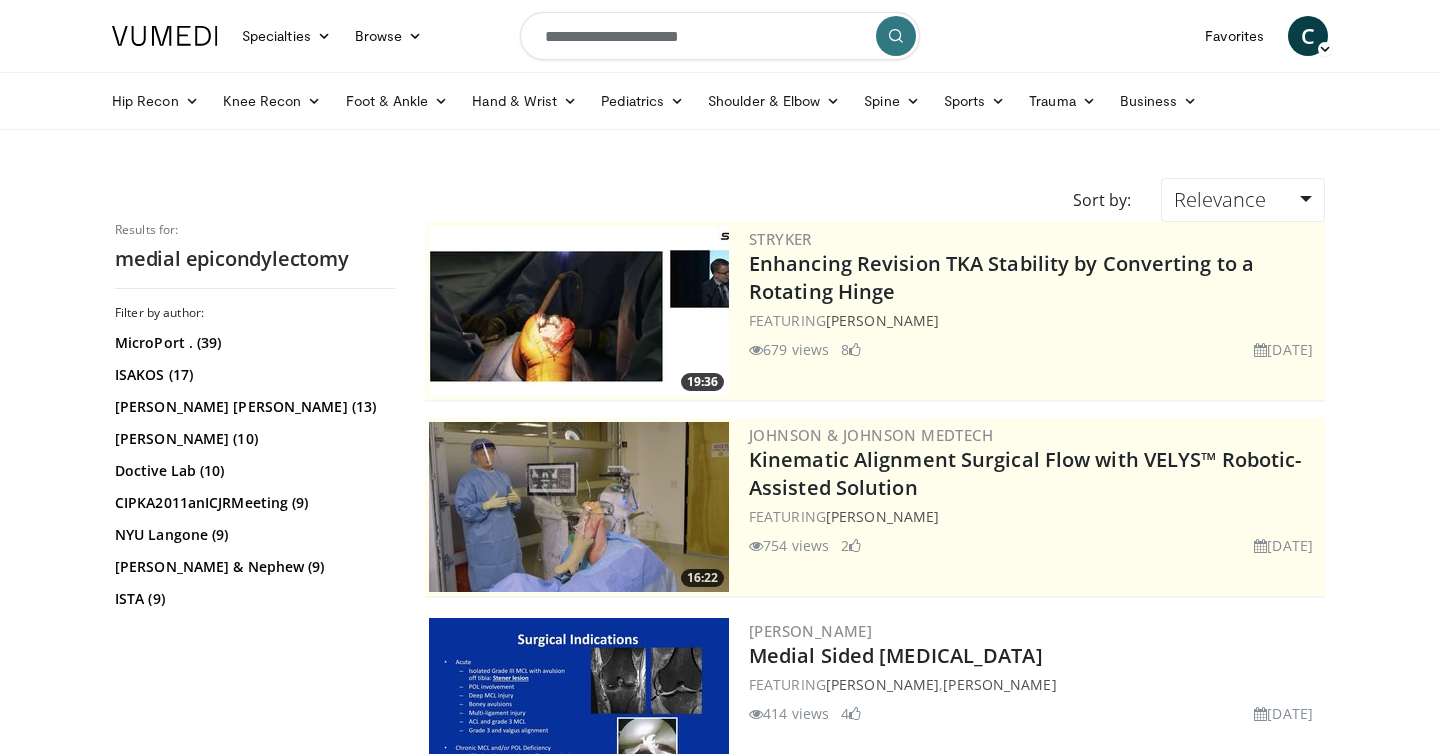 scroll, scrollTop: 0, scrollLeft: 0, axis: both 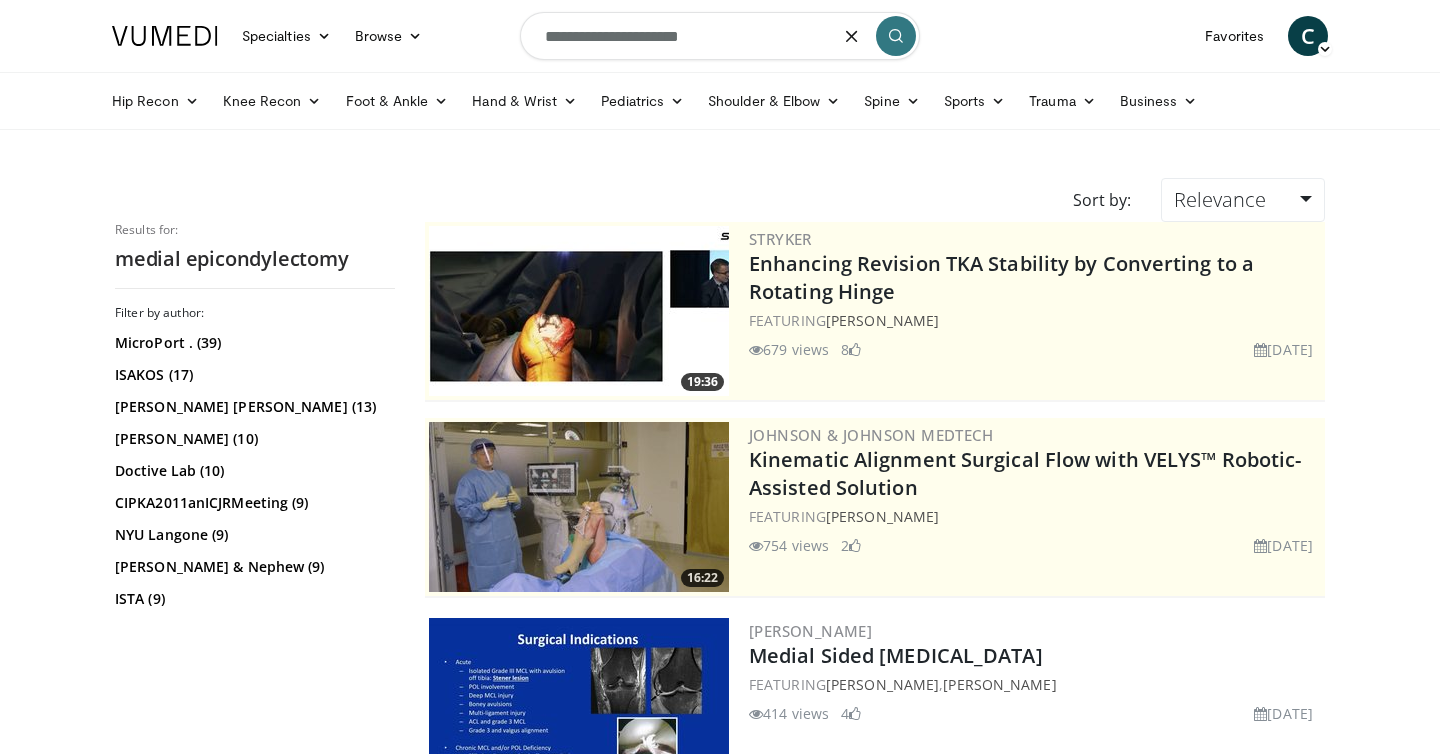 click on "**********" at bounding box center (720, 36) 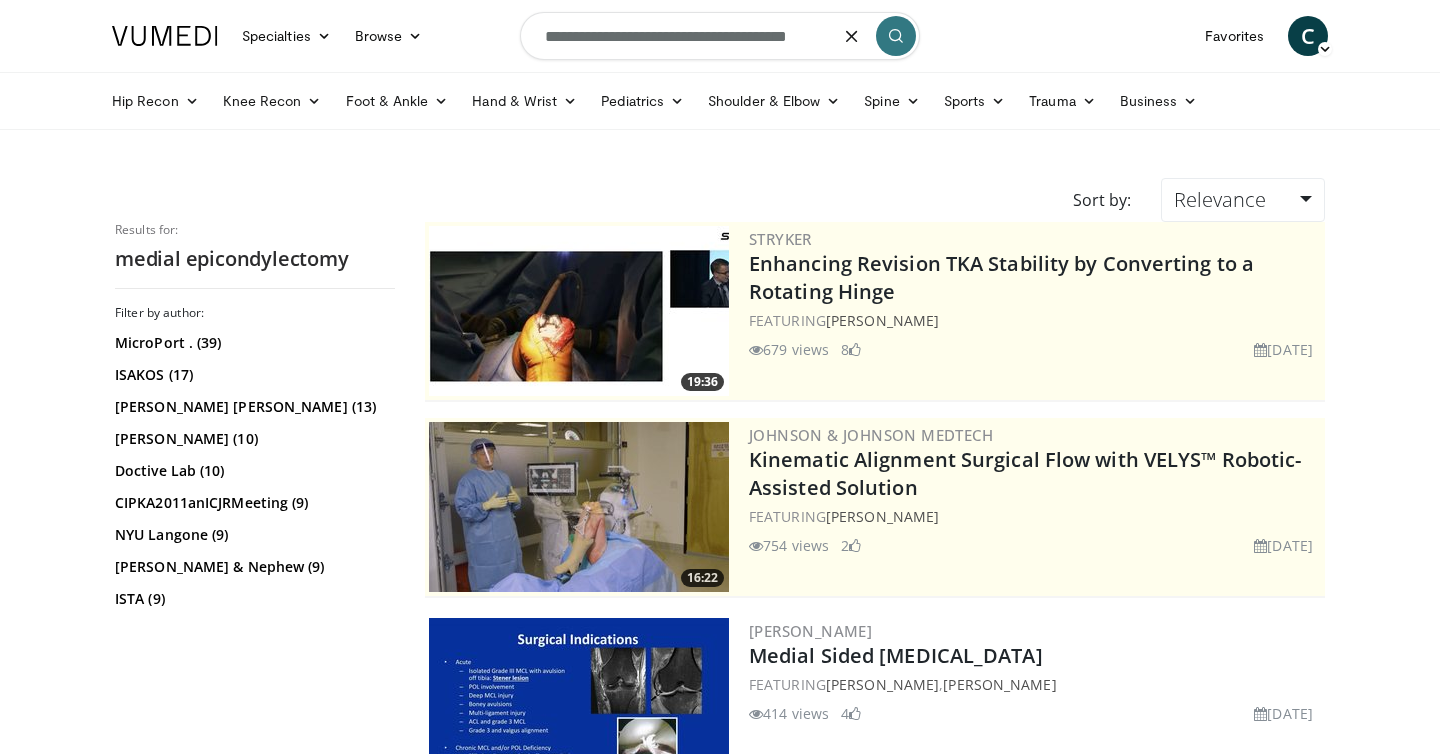 type on "**********" 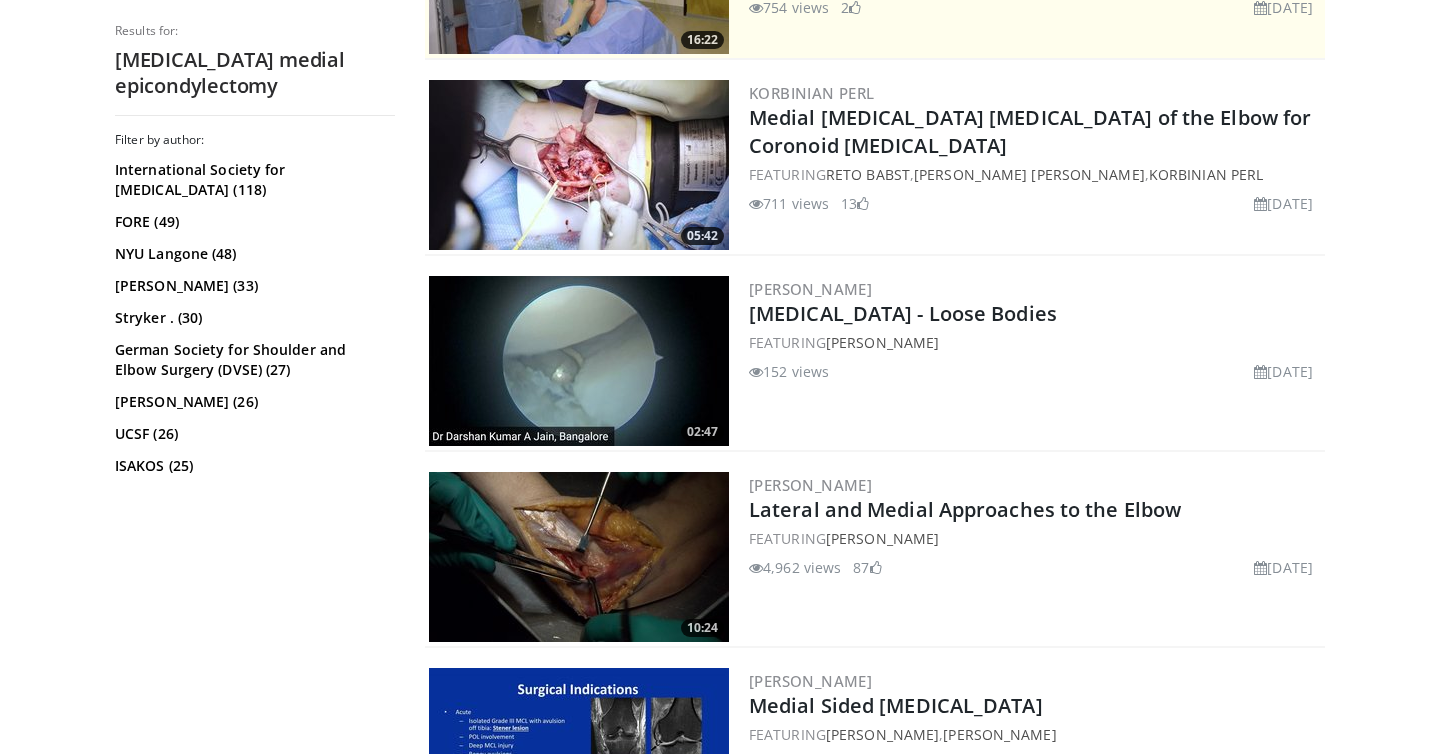 scroll, scrollTop: 0, scrollLeft: 0, axis: both 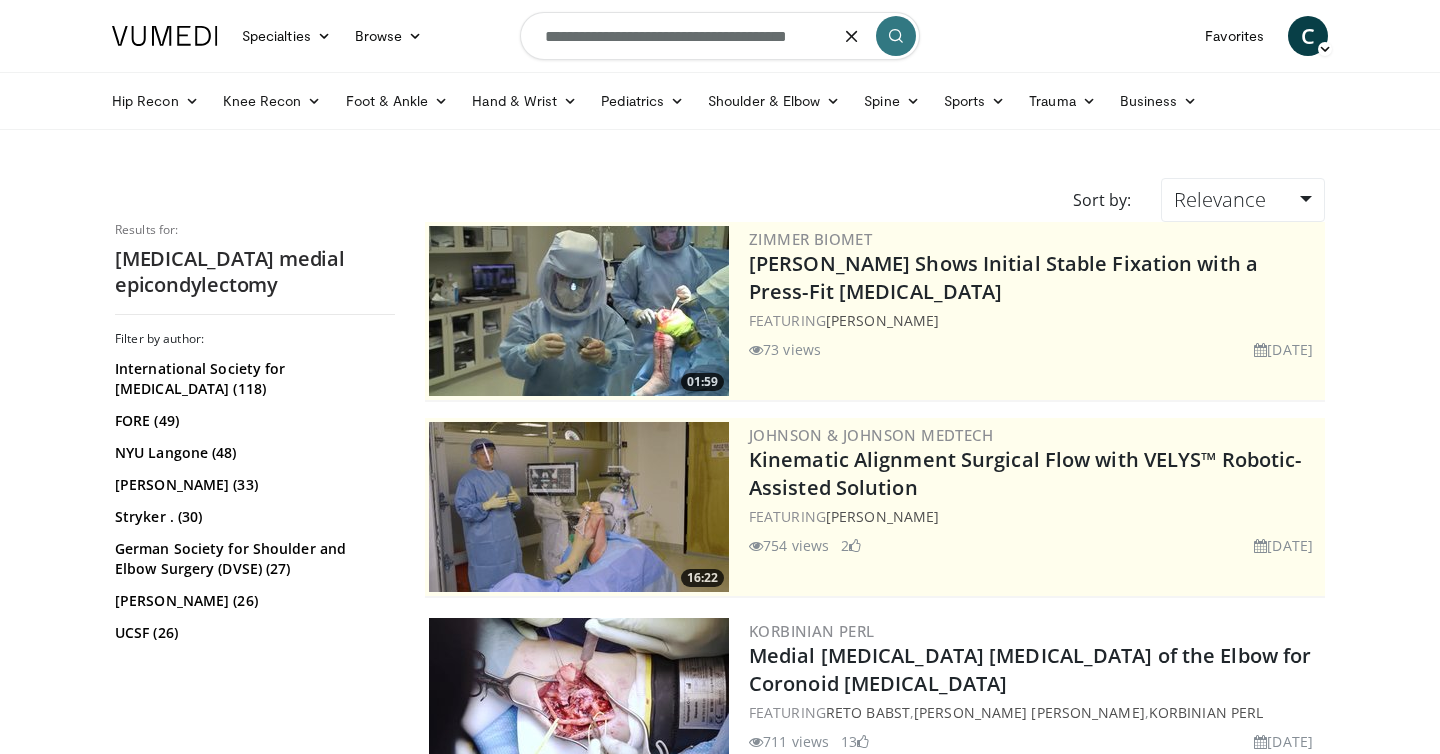 click on "**********" at bounding box center (720, 36) 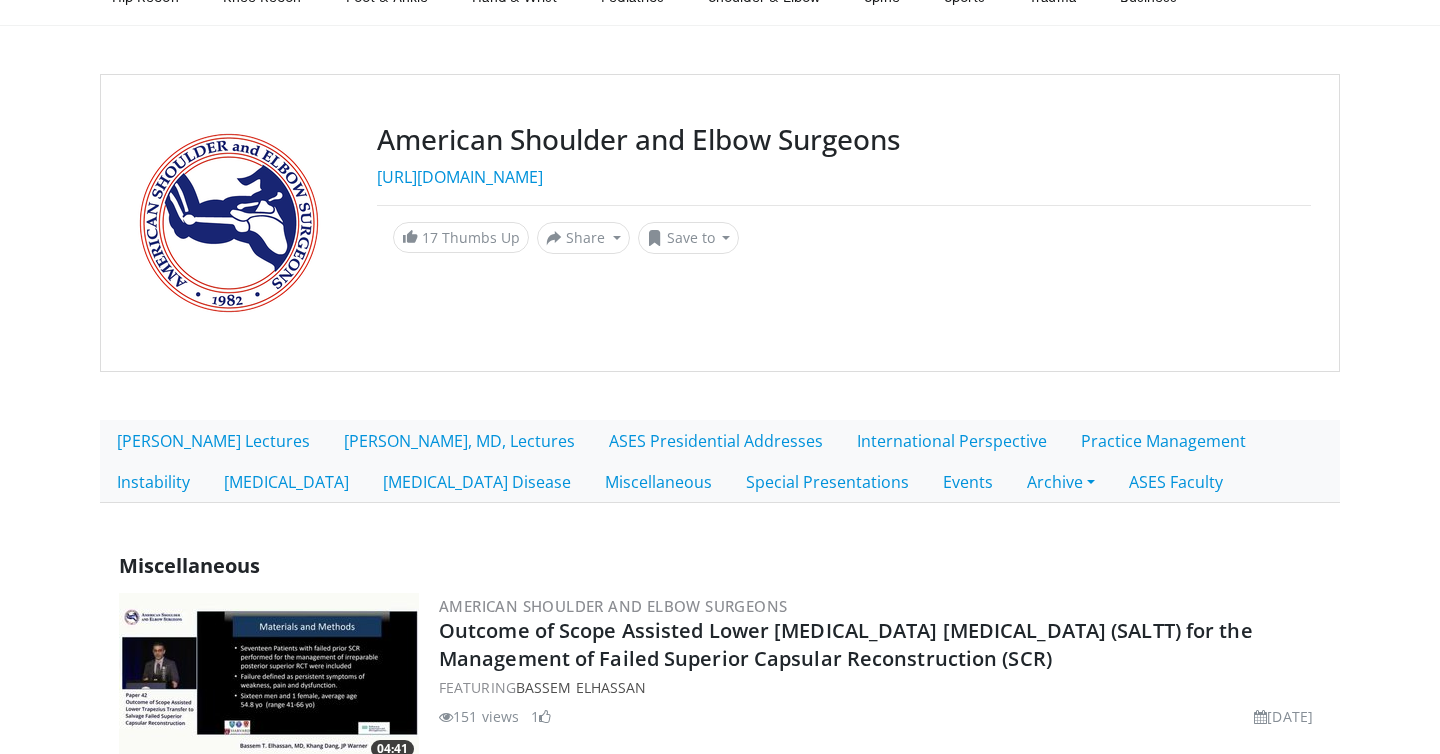 scroll, scrollTop: 333, scrollLeft: 0, axis: vertical 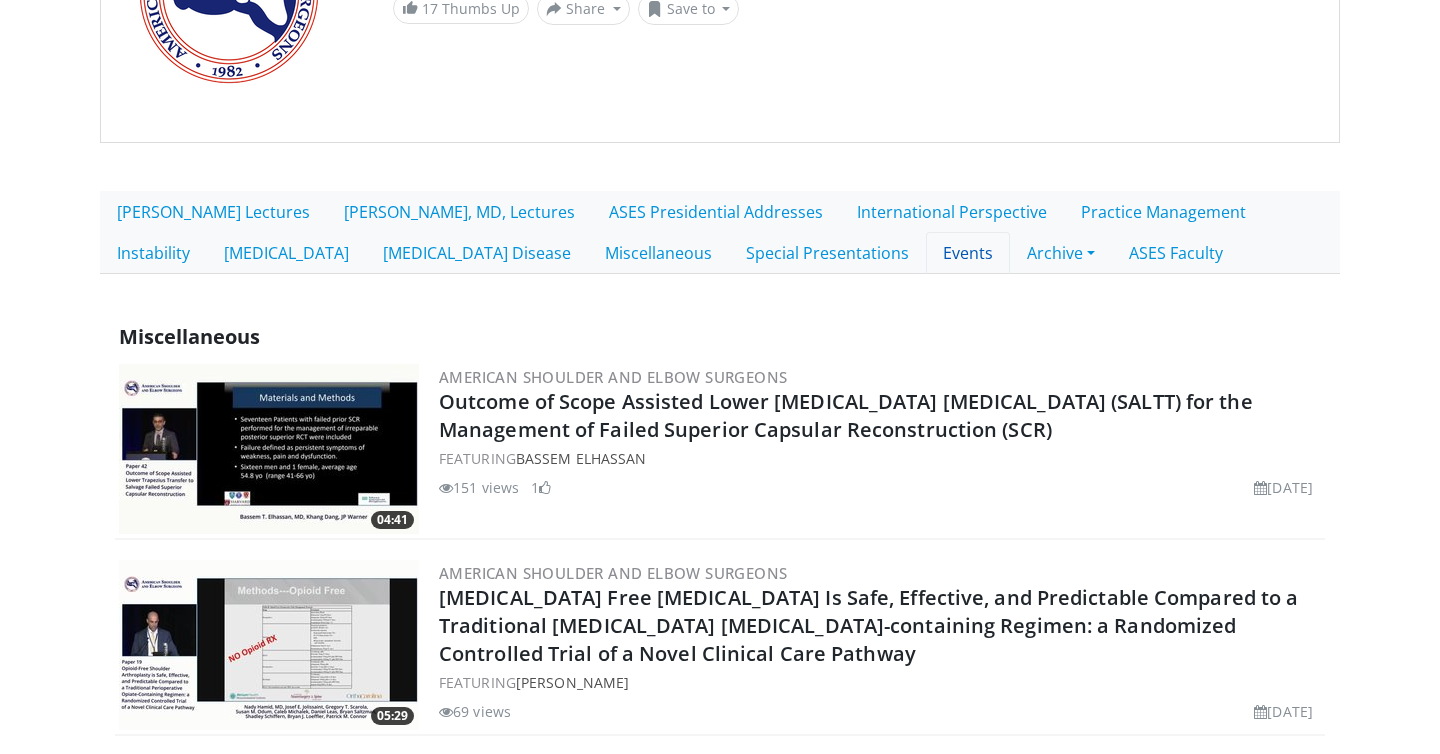 click on "Events" at bounding box center (968, 253) 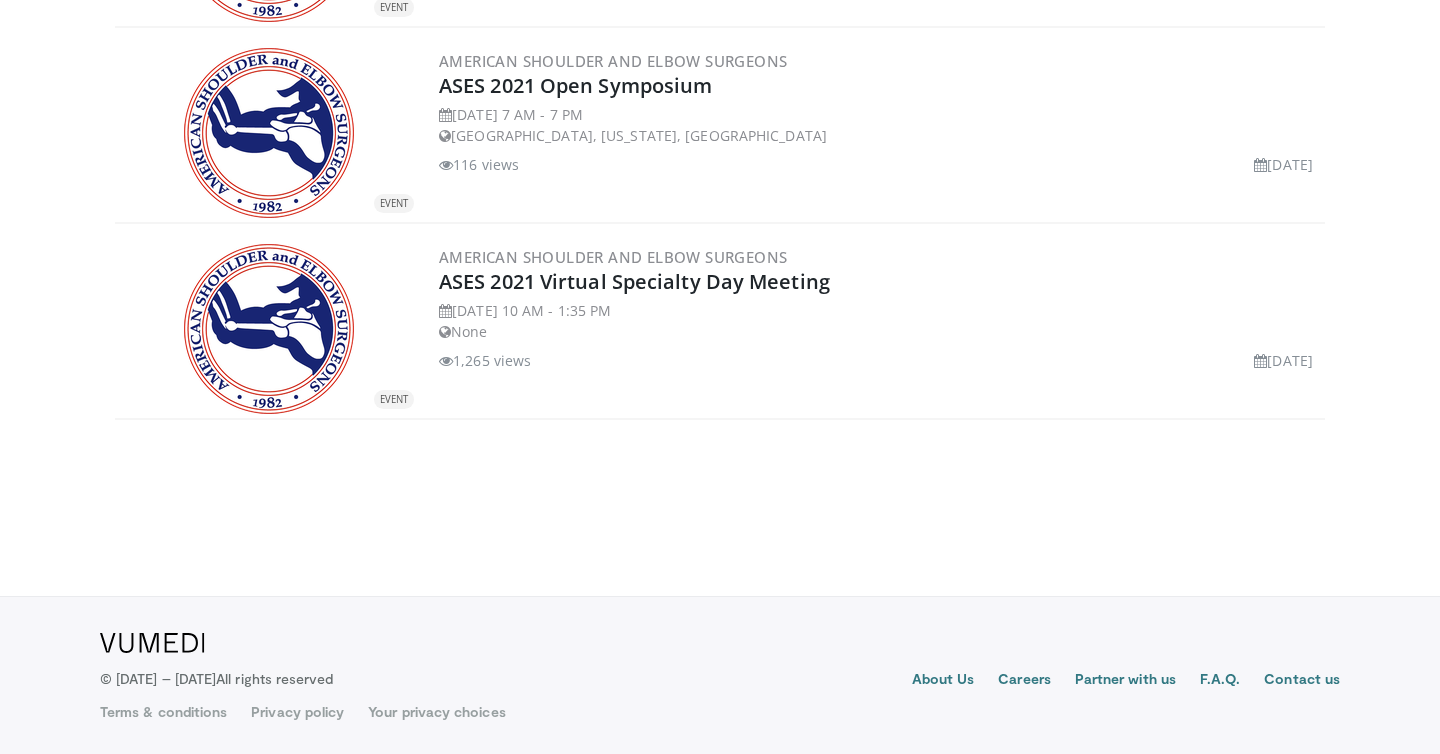 scroll, scrollTop: 0, scrollLeft: 0, axis: both 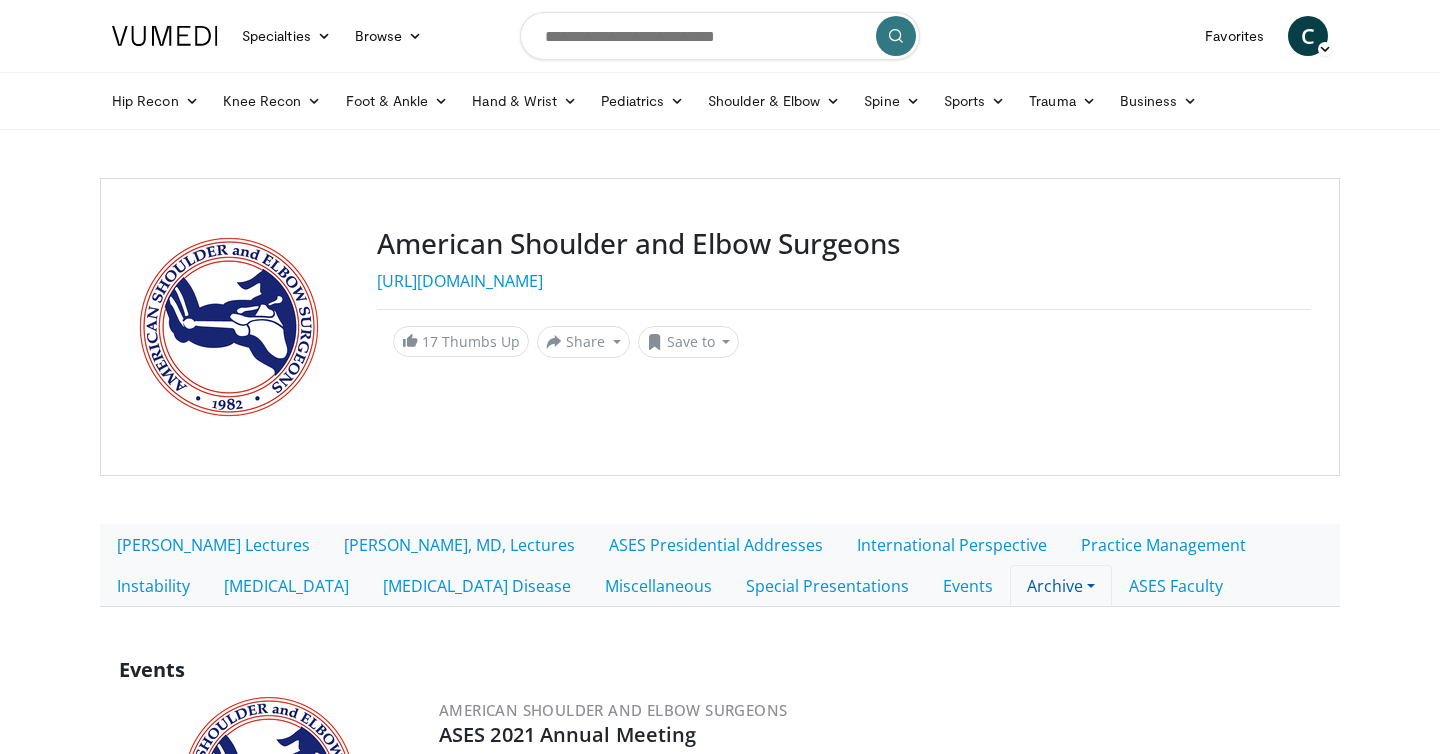 click on "Archive" at bounding box center (1061, 586) 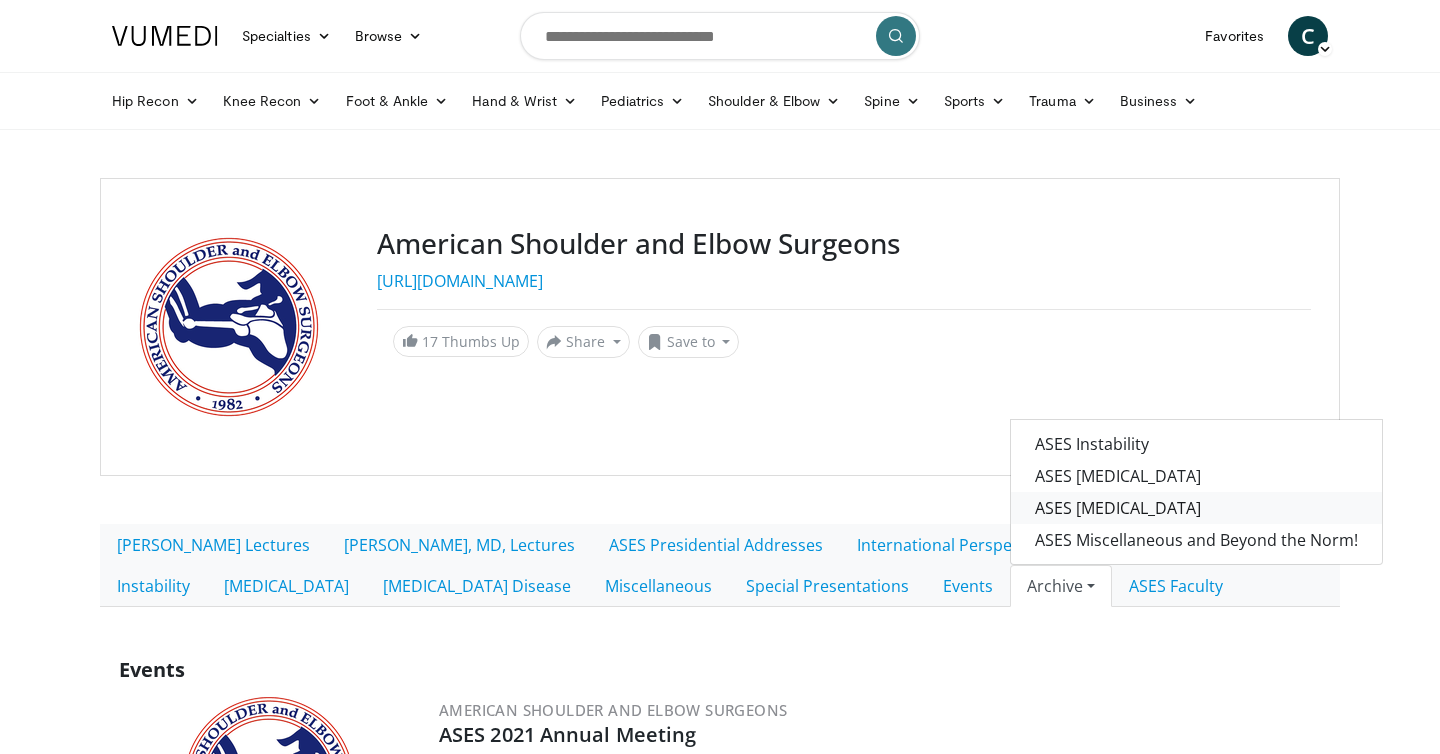 click on "ASES [MEDICAL_DATA]" at bounding box center (1196, 508) 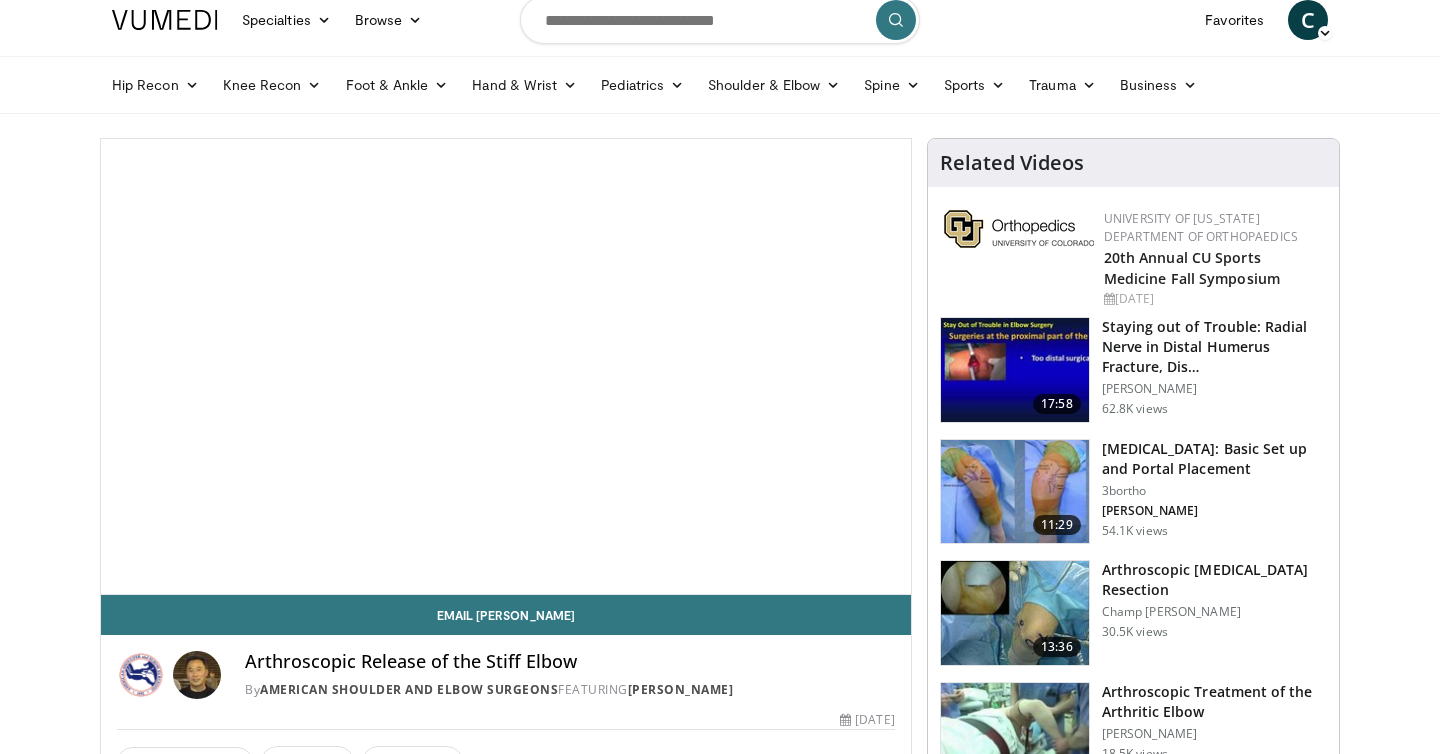 scroll, scrollTop: 16, scrollLeft: 0, axis: vertical 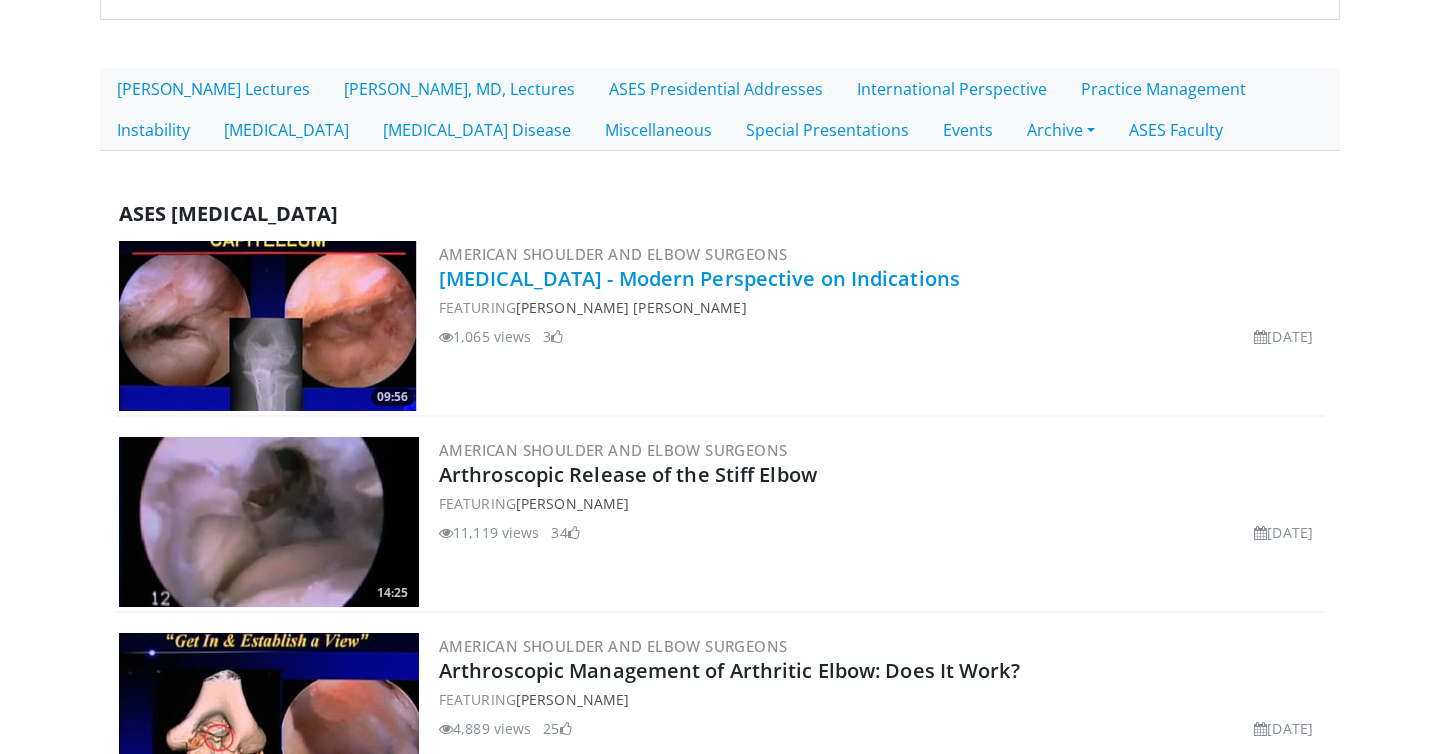 click on "[MEDICAL_DATA] - Modern Perspective on Indications" at bounding box center [699, 278] 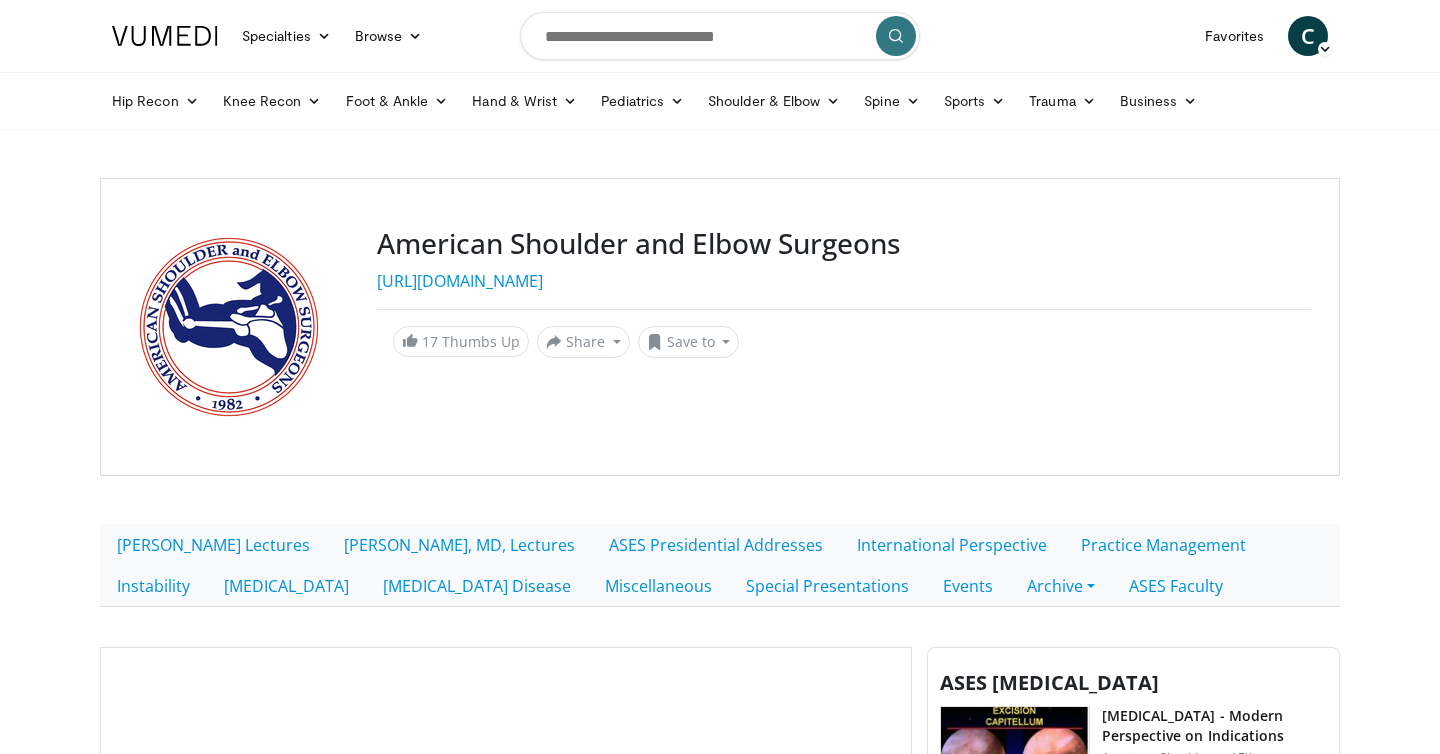 scroll, scrollTop: 0, scrollLeft: 0, axis: both 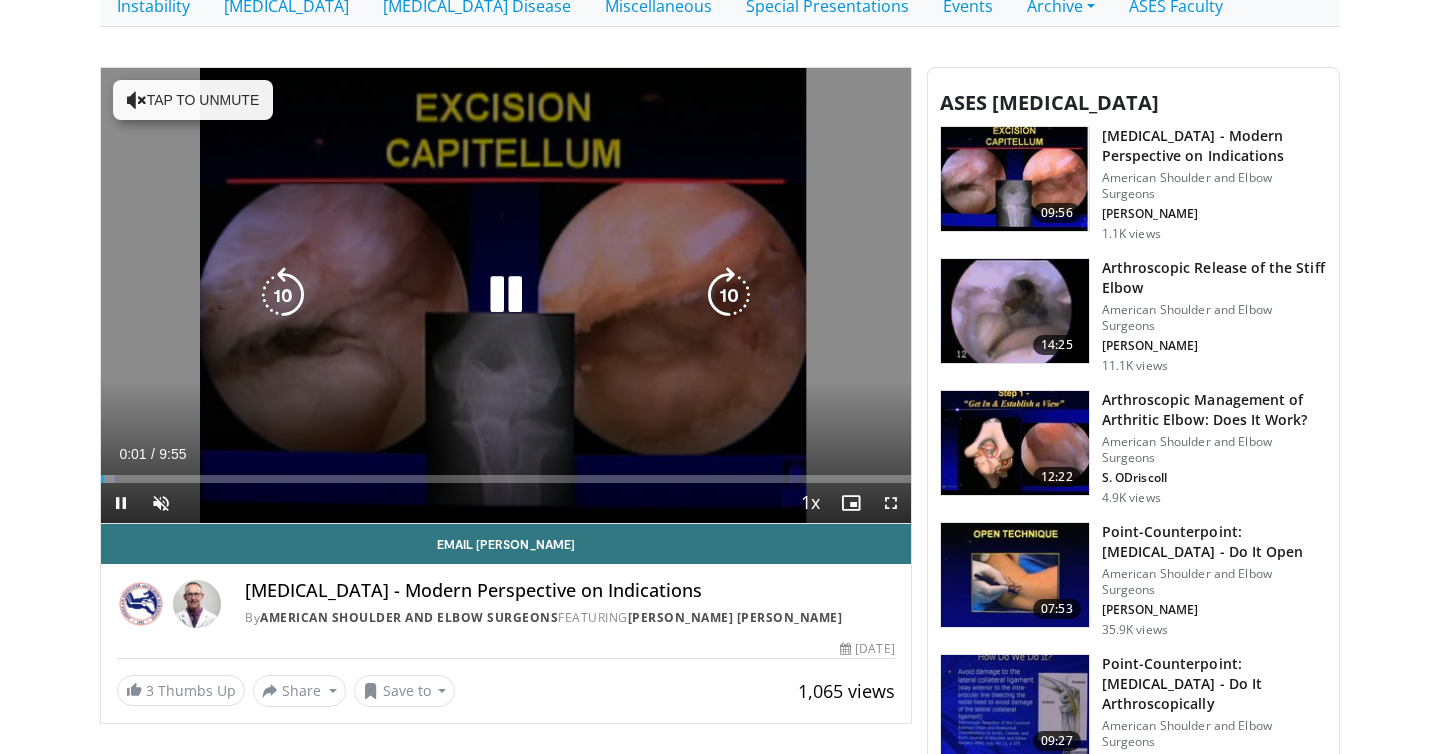 click on "Tap to unmute" at bounding box center [193, 100] 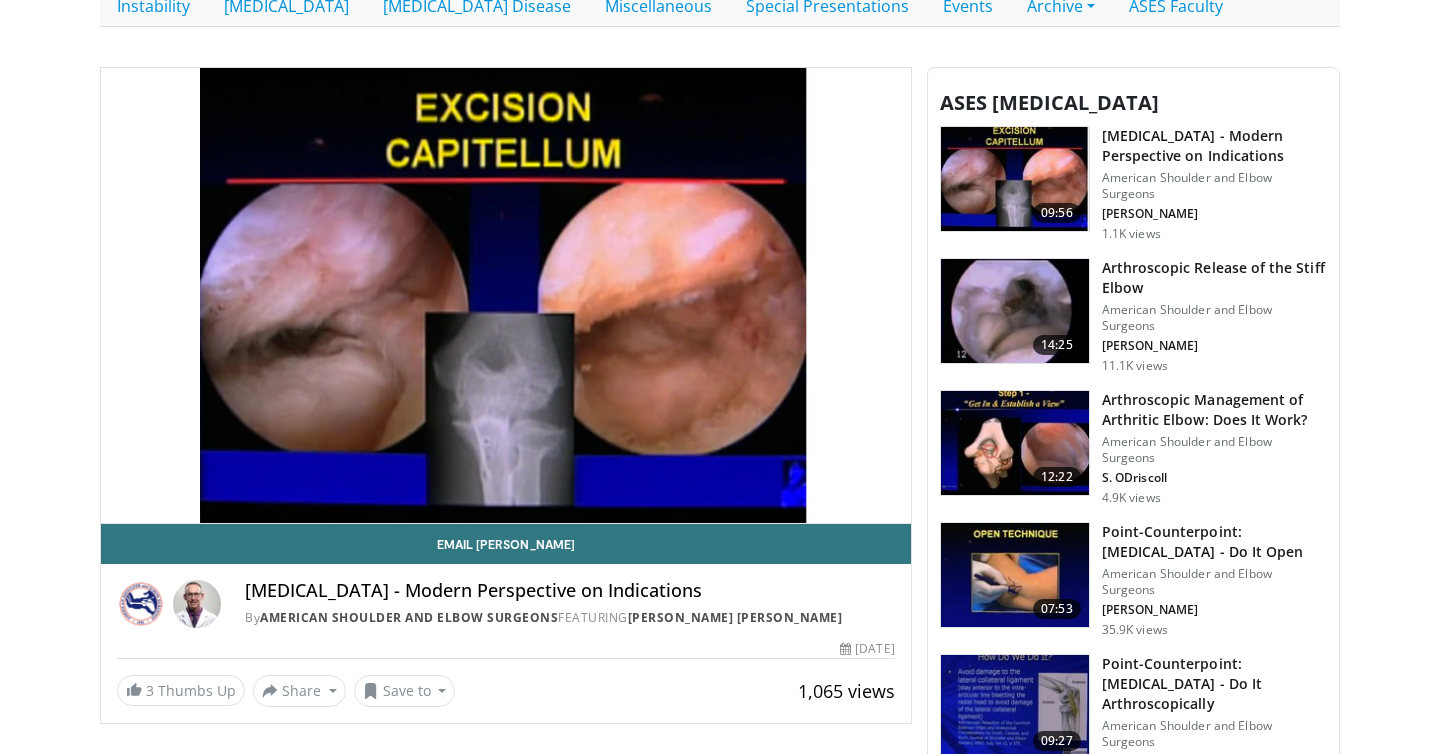 click on "Specialties
Adult & Family Medicine
Allergy, [MEDICAL_DATA], Immunology
Anesthesiology
Cardiology
Dental
Dermatology
Endocrinology
Gastroenterology & Hepatology
[MEDICAL_DATA]
Hematology & Oncology
[MEDICAL_DATA]
Nephrology
Neurology
[GEOGRAPHIC_DATA]
Obstetrics & Gynecology
Ophthalmology
Oral Maxillofacial
Orthopaedics
Otolaryngology
Pediatrics
Plastic Surgery
[GEOGRAPHIC_DATA]
Psychiatry
Pulmonology
Radiation Oncology
[MEDICAL_DATA]
Rheumatology
Urology" at bounding box center (720, 402) 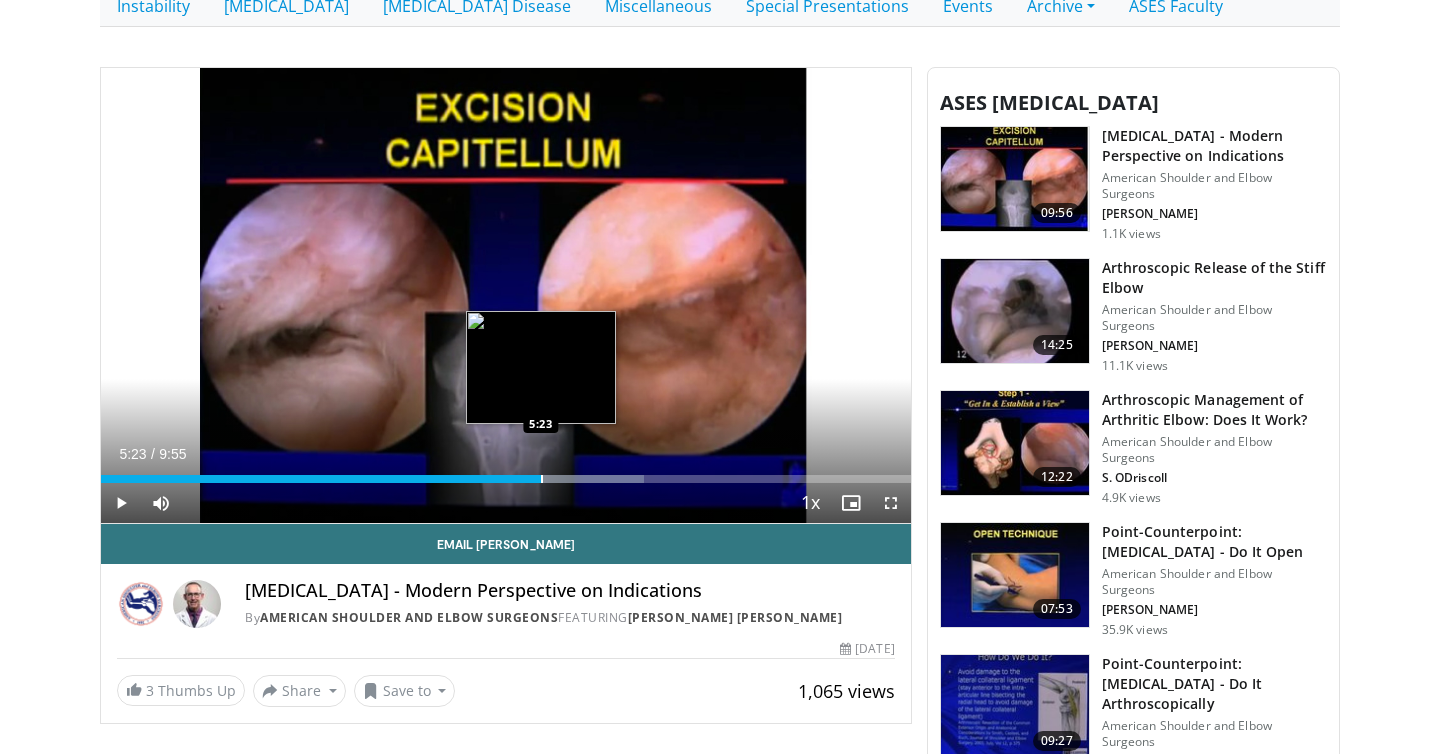 click on "Loaded :  67.03% 5:23 5:23" at bounding box center (506, 473) 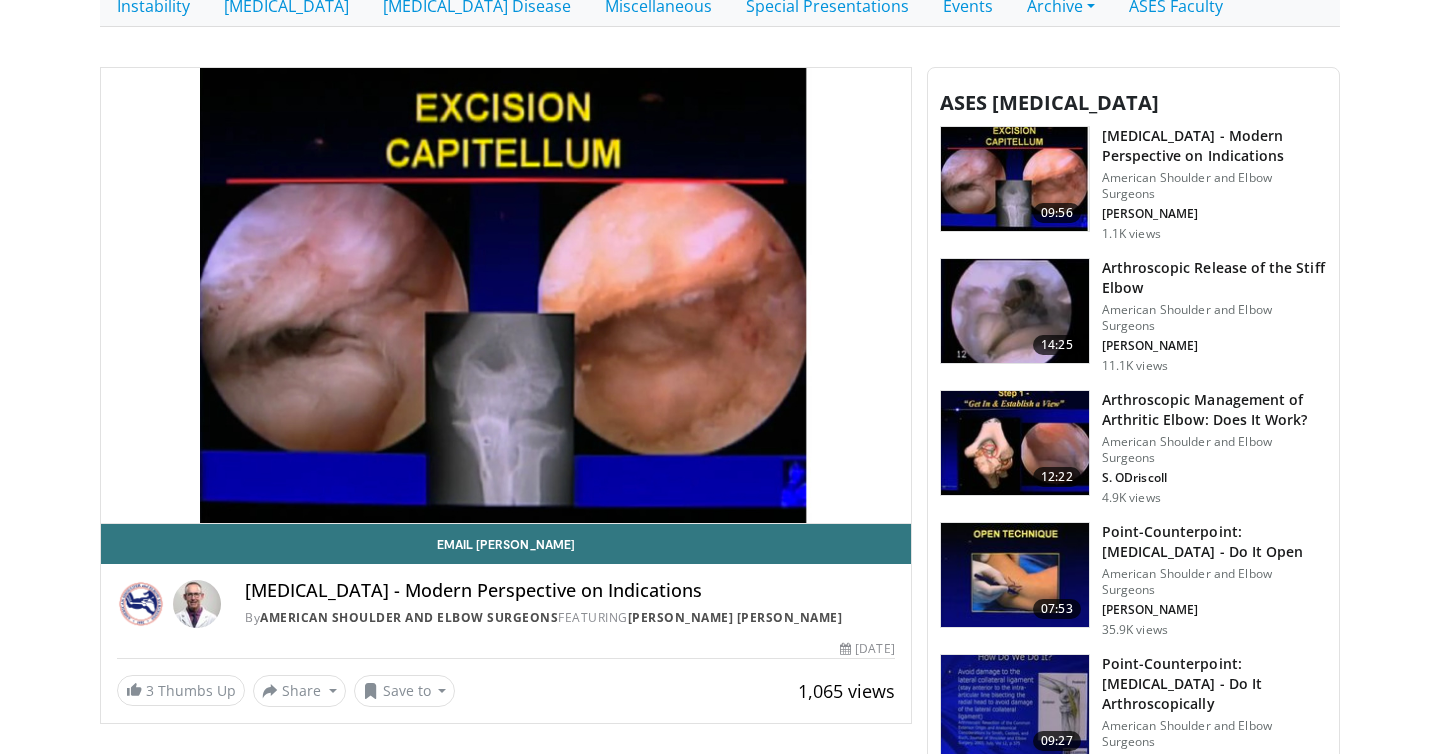 click at bounding box center [542, 519] 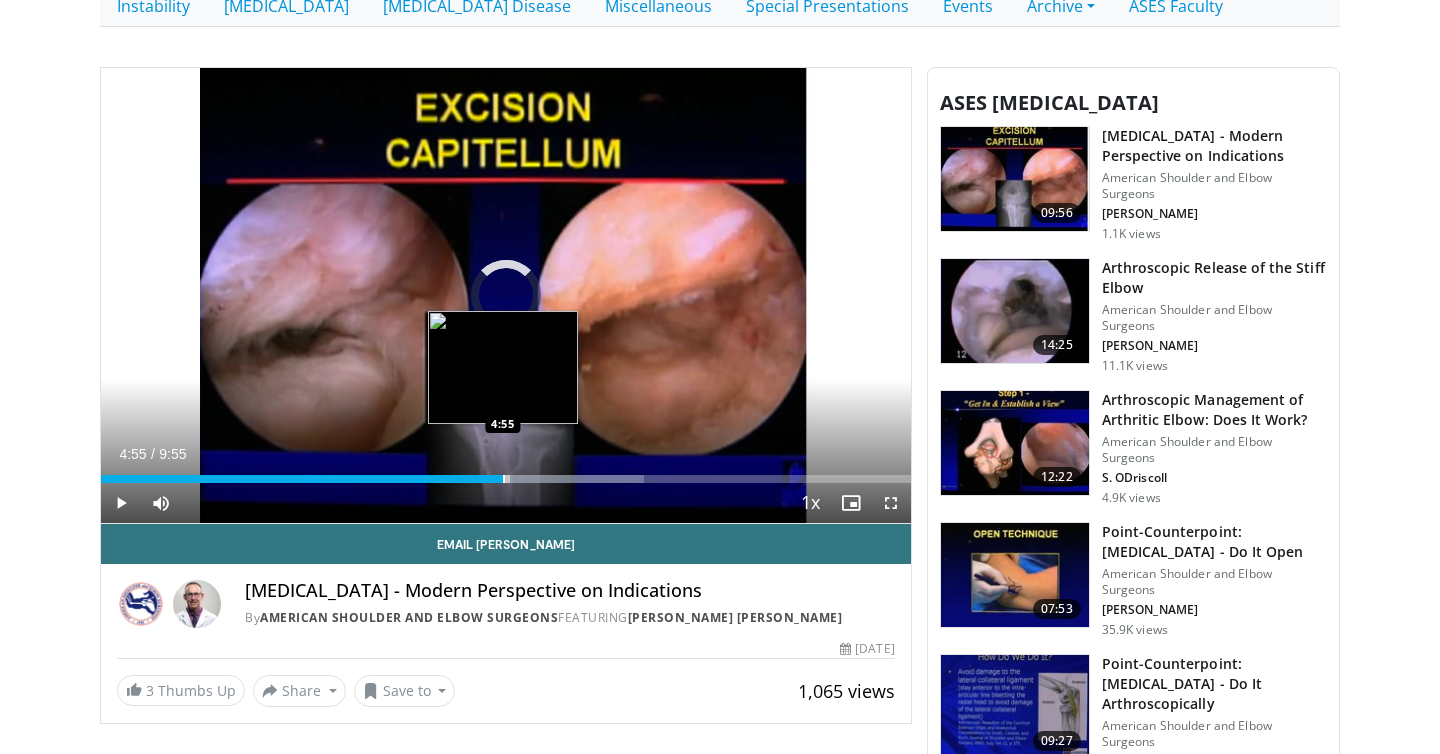 click at bounding box center [504, 479] 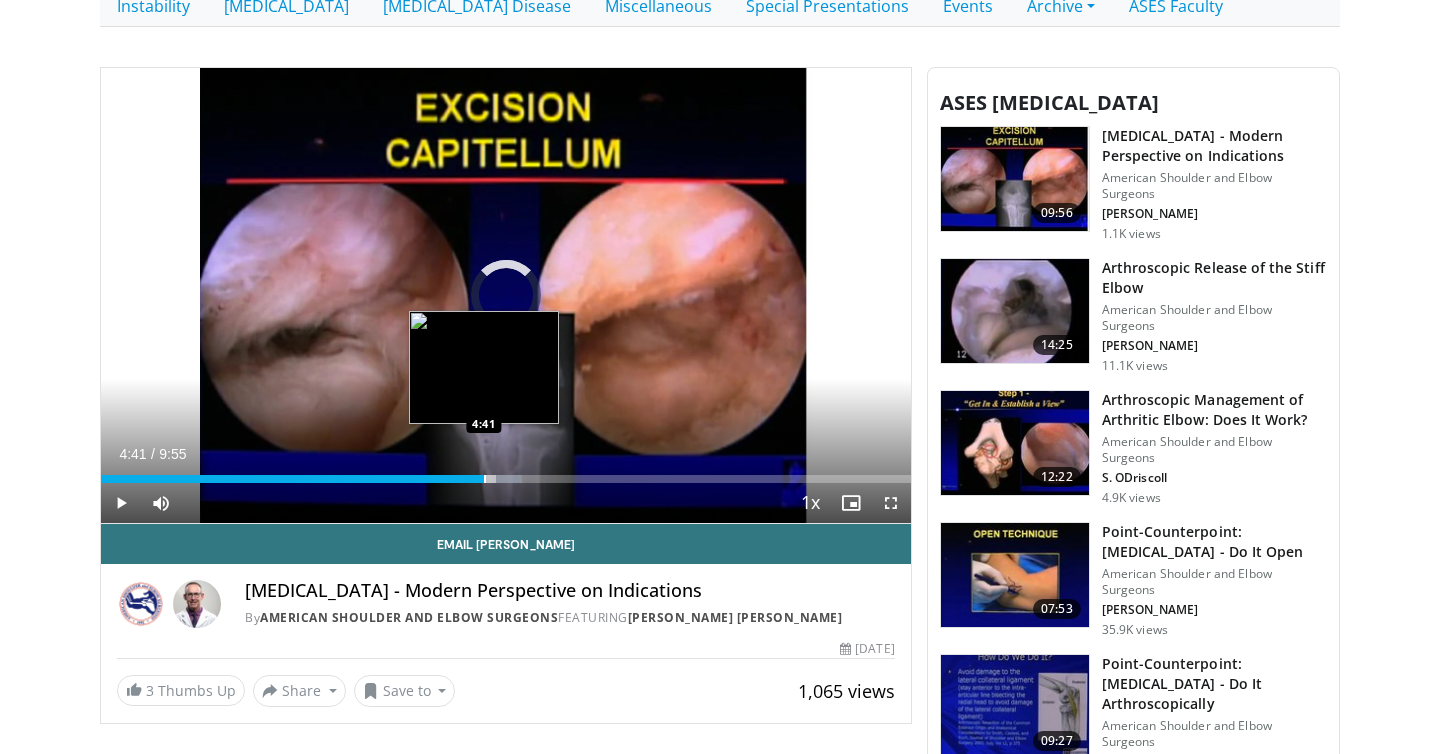 click at bounding box center (485, 479) 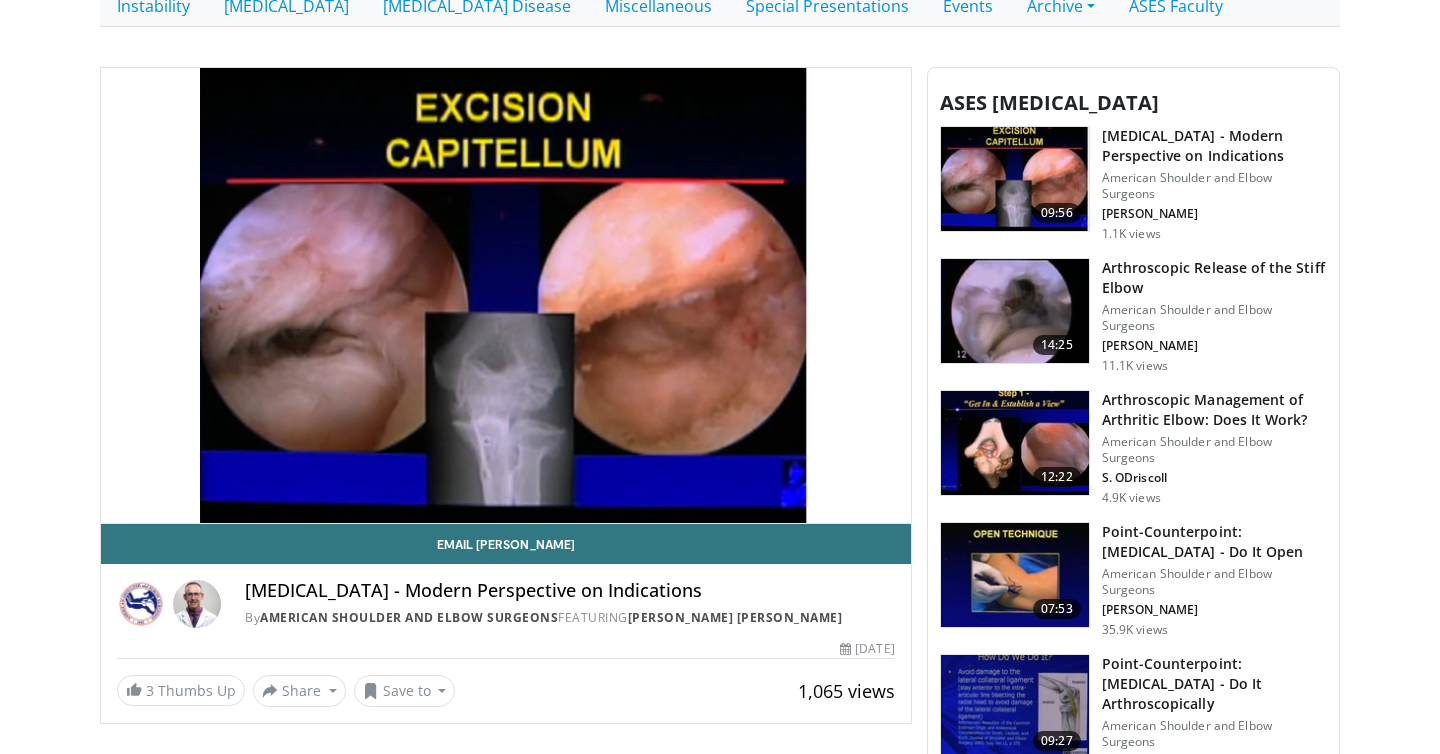 click at bounding box center (1015, 443) 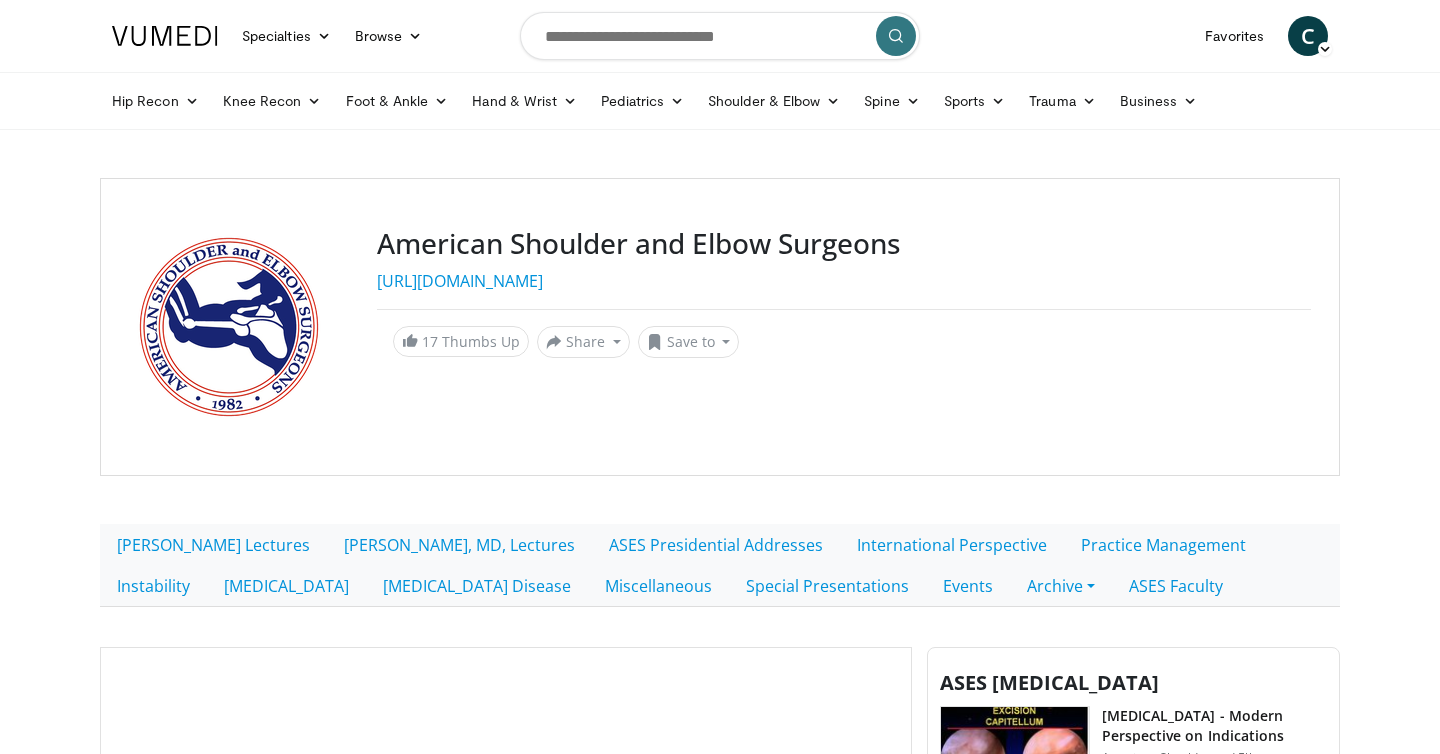 scroll, scrollTop: 0, scrollLeft: 0, axis: both 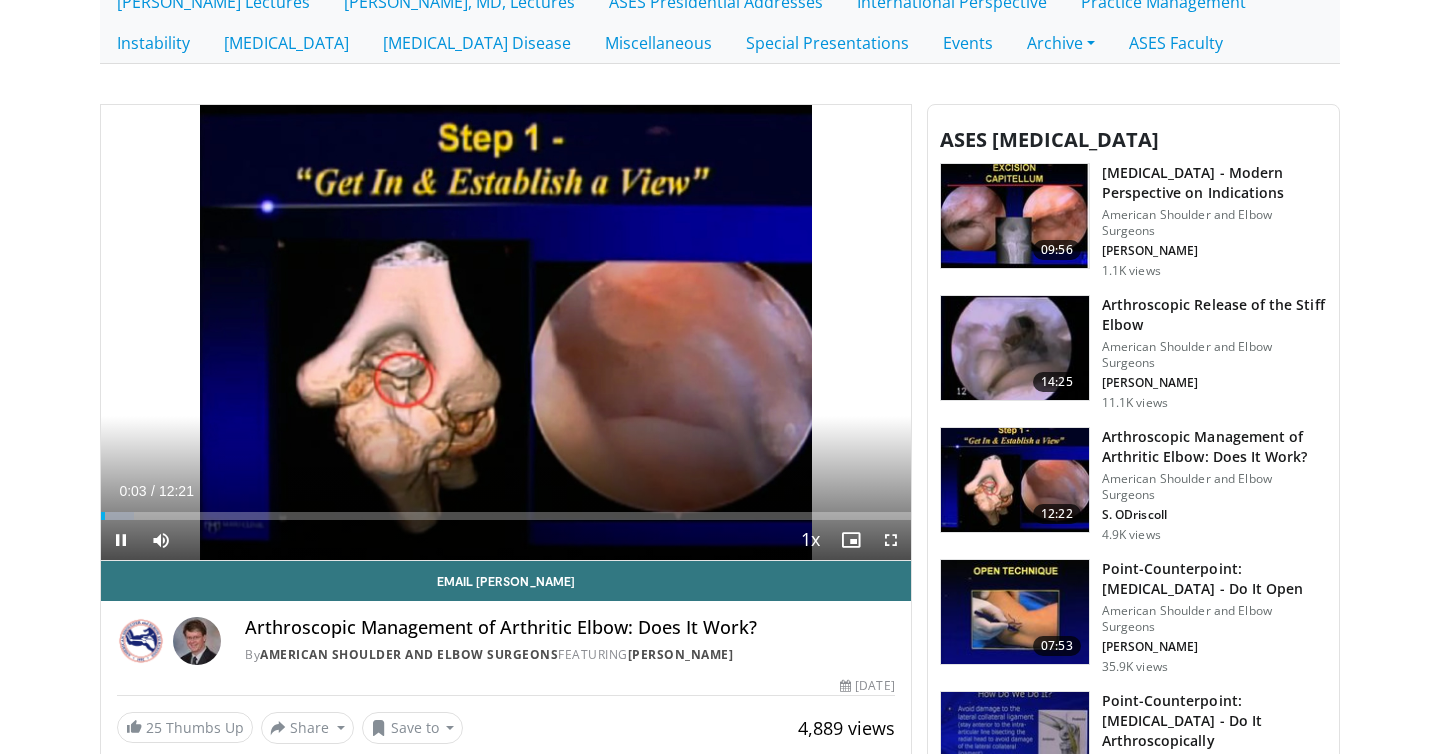click on "+" at bounding box center (199, 570) 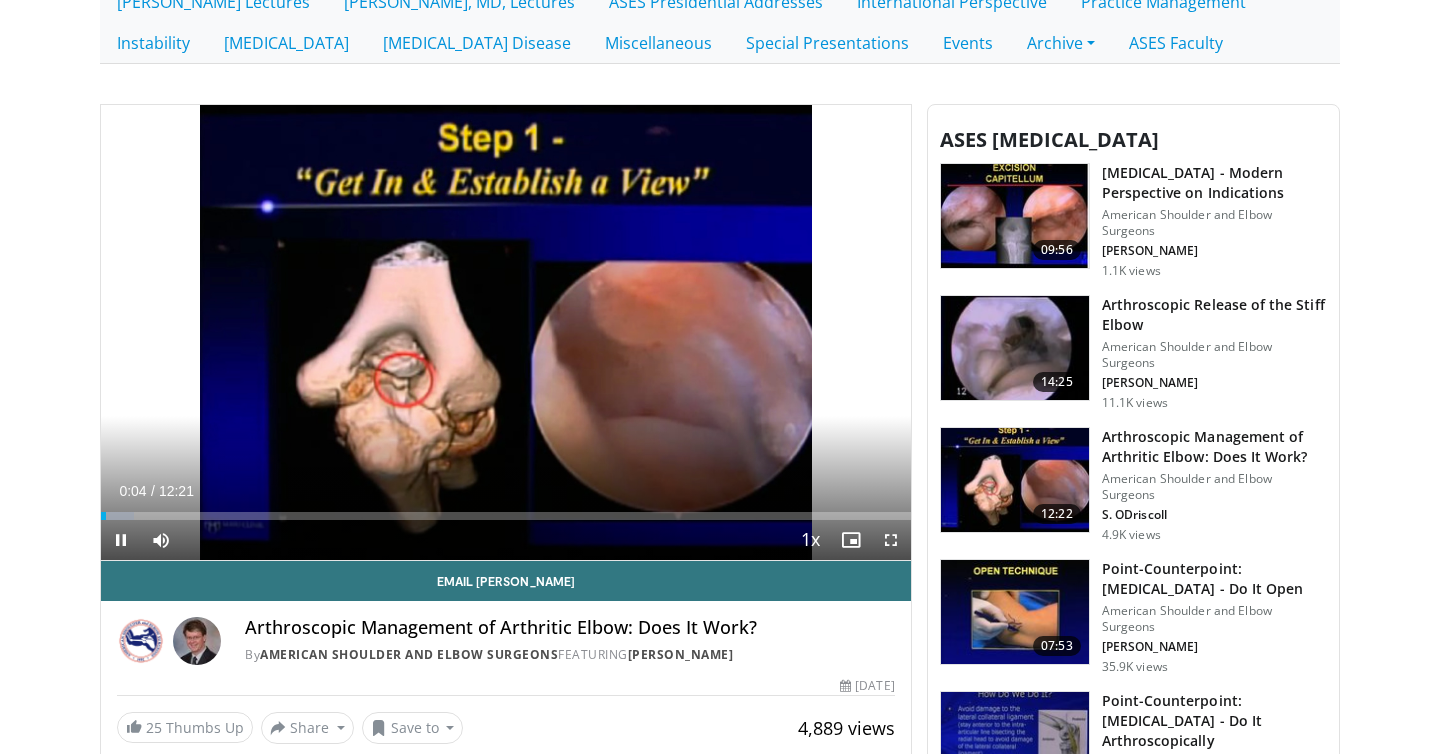 click on "+" at bounding box center (199, 570) 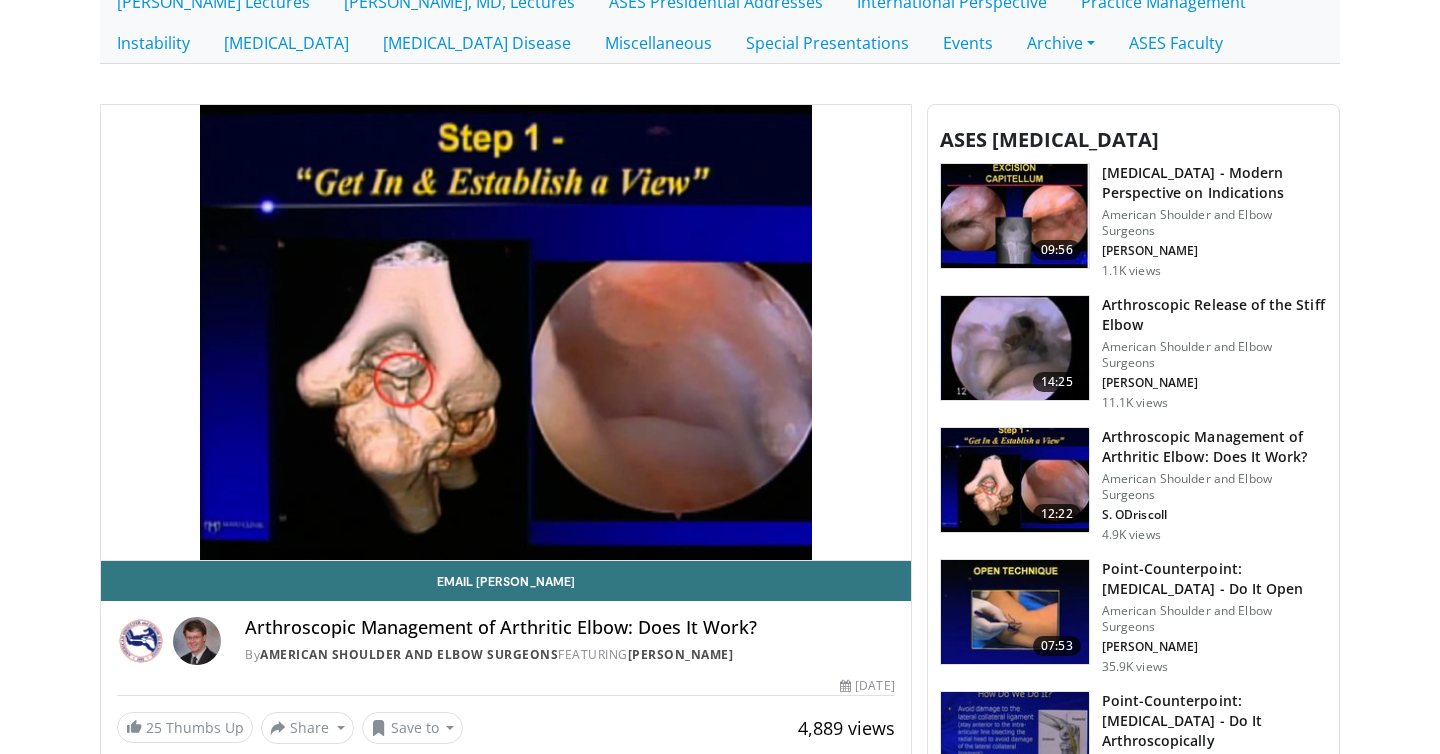 click on "Specialties
Adult & Family Medicine
Allergy, Asthma, Immunology
Anesthesiology
Cardiology
Dental
Dermatology
Endocrinology
Gastroenterology & Hepatology
General Surgery
Hematology & Oncology
Infectious Disease
Nephrology
Neurology
Neurosurgery
Obstetrics & Gynecology
Ophthalmology
Oral Maxillofacial
Orthopaedics
Otolaryngology
Pediatrics
Plastic Surgery
Podiatry
Psychiatry
Pulmonology
Radiation Oncology
Radiology
Rheumatology
Urology" at bounding box center (720, 528) 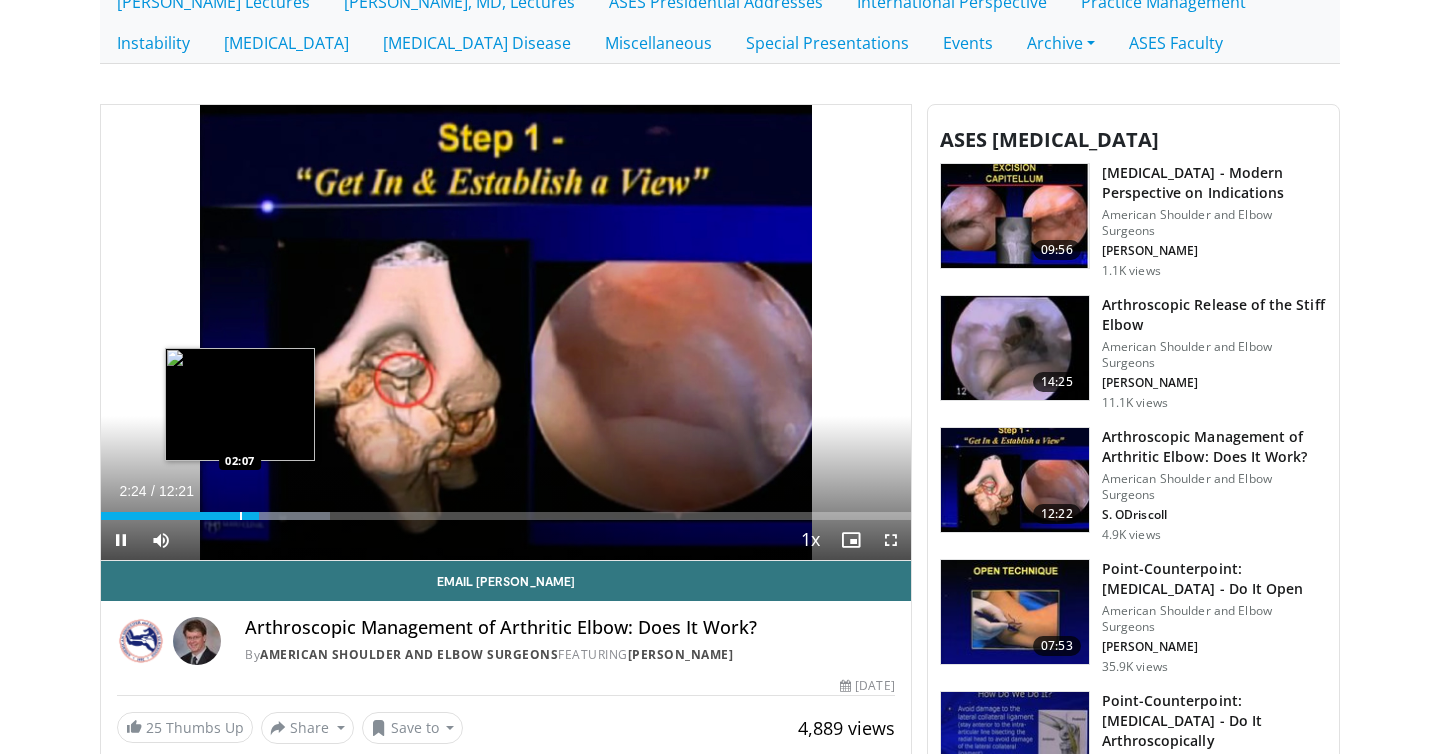 click at bounding box center [241, 516] 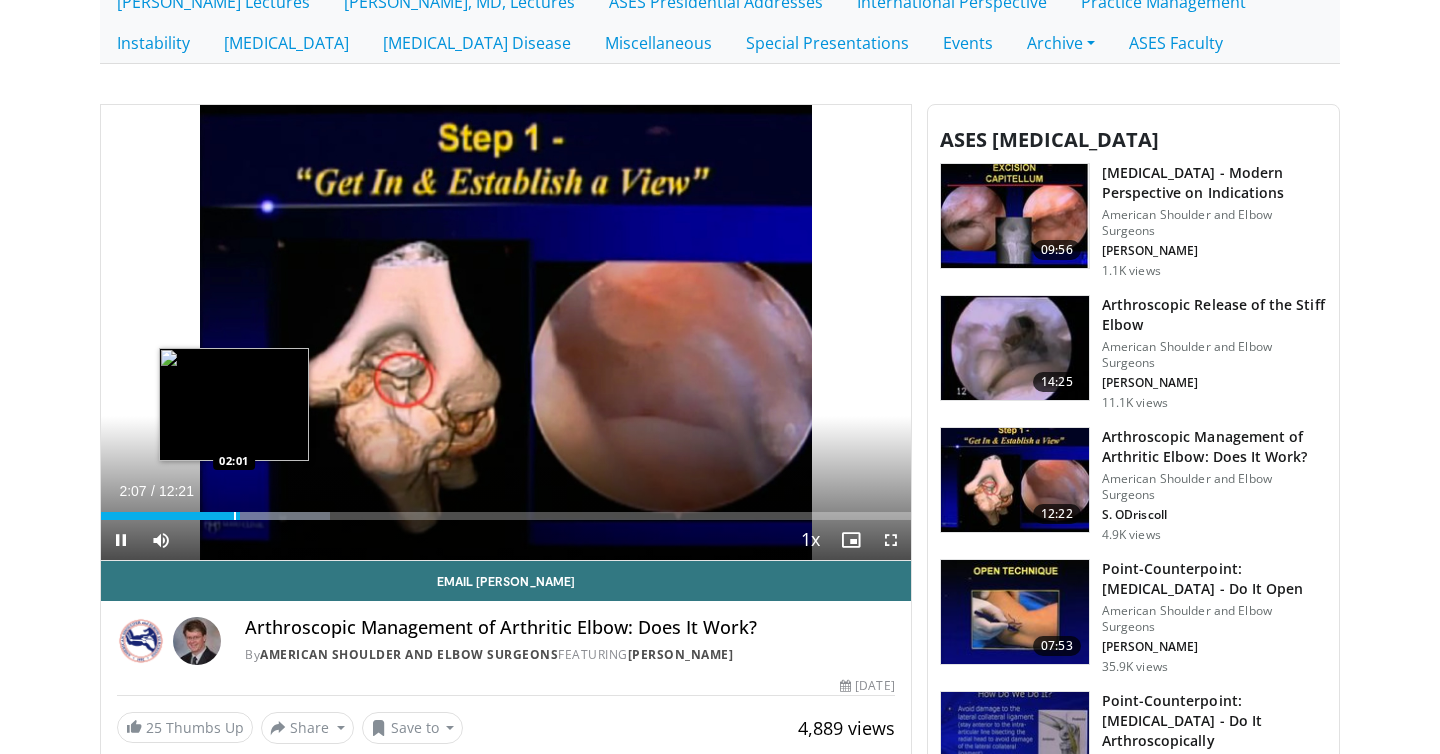click on "Loaded :  28.25% 02:07 02:01" at bounding box center [506, 510] 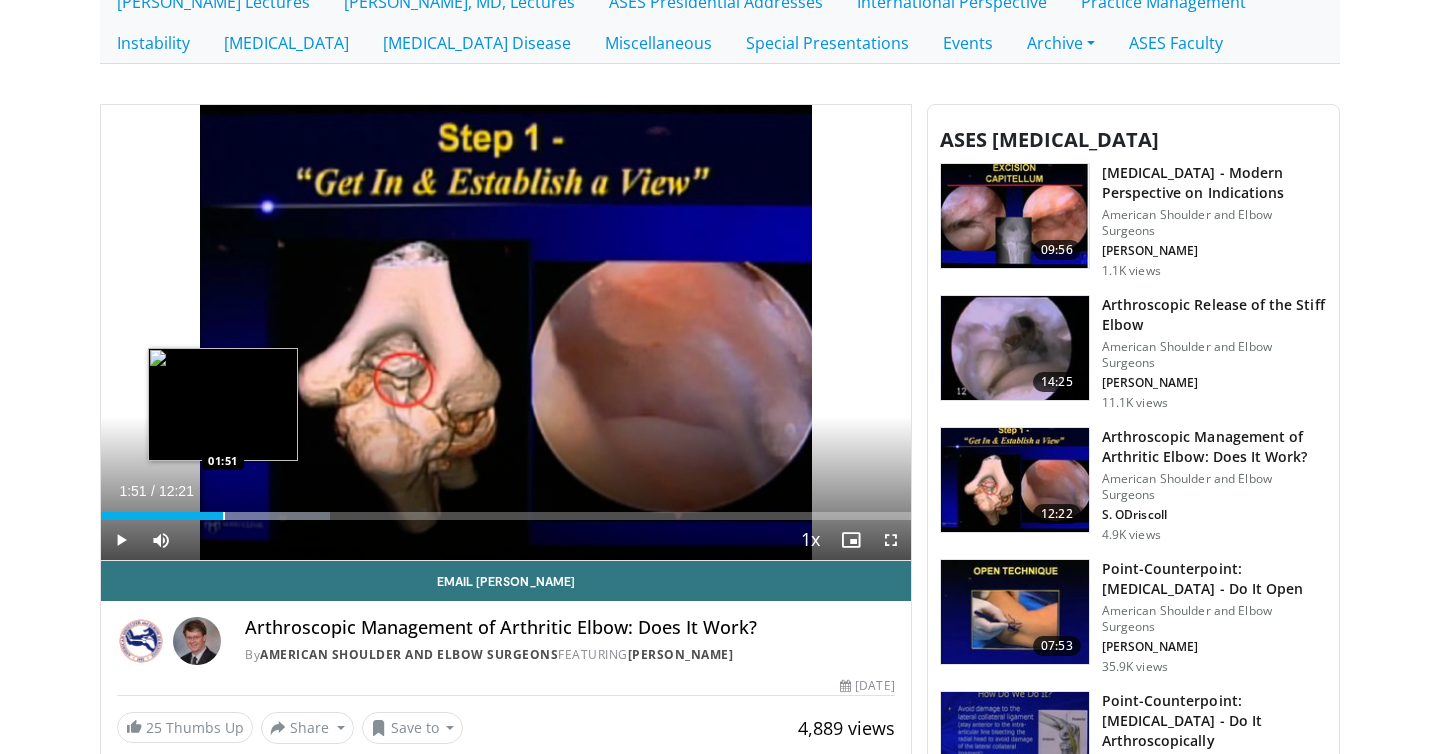click on "Loaded :  28.25% 01:59 01:51" at bounding box center [506, 510] 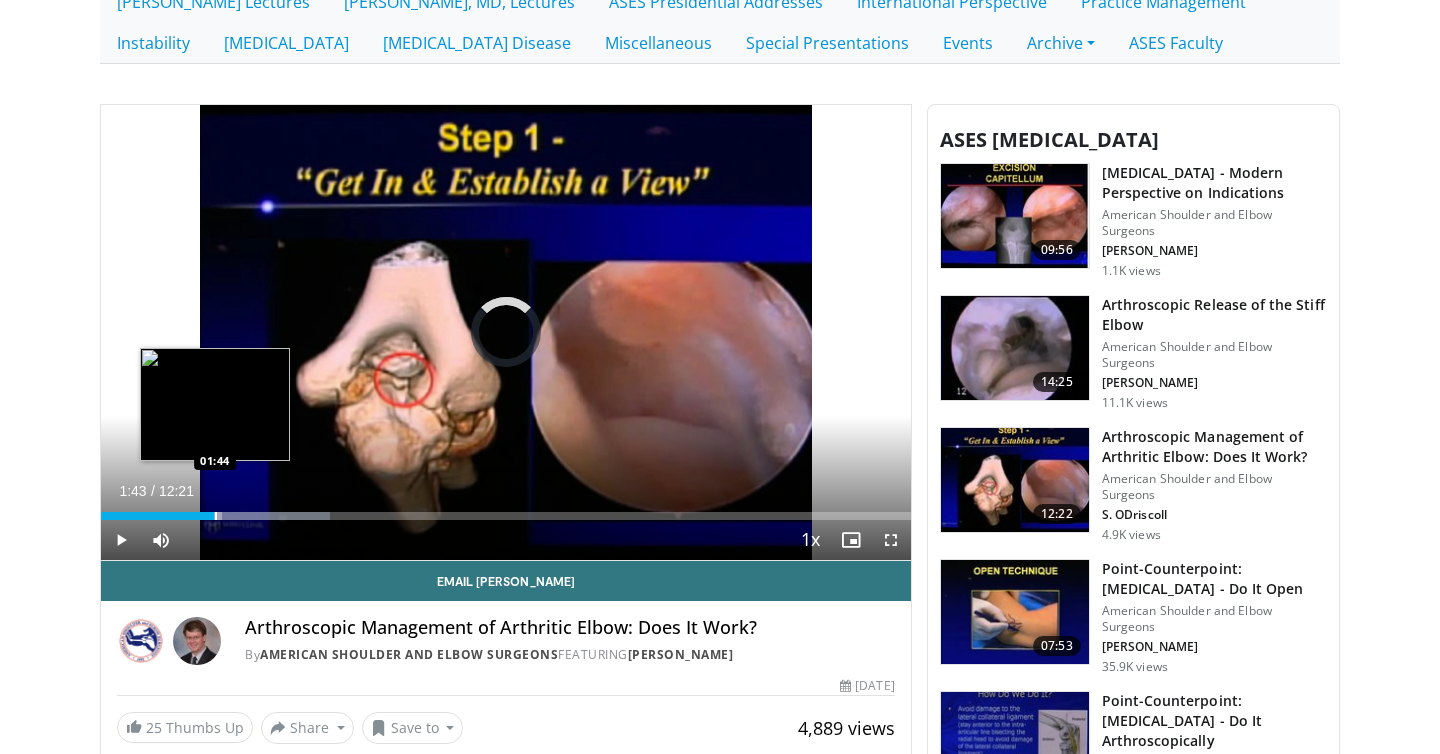 click on "Loaded :  28.25% 01:43 01:44" at bounding box center (506, 516) 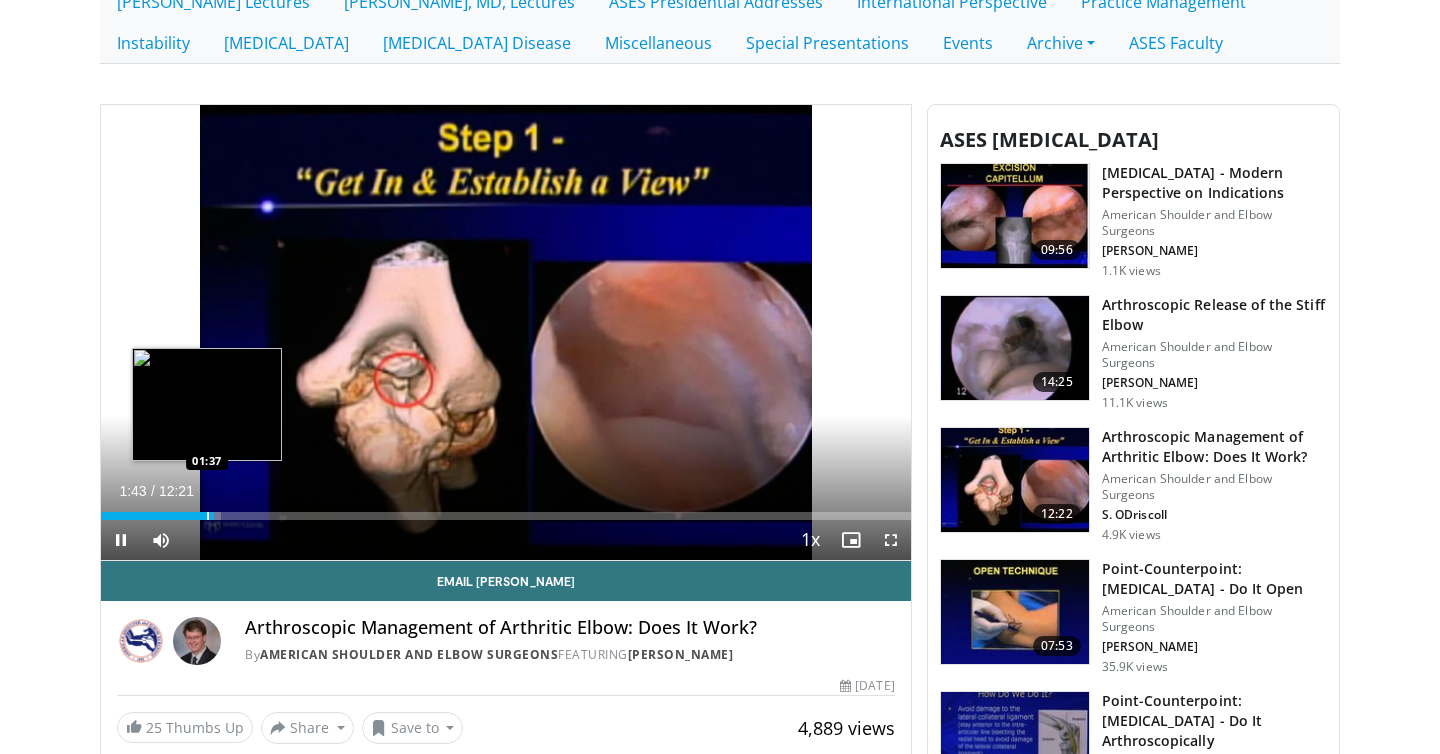 click at bounding box center [208, 516] 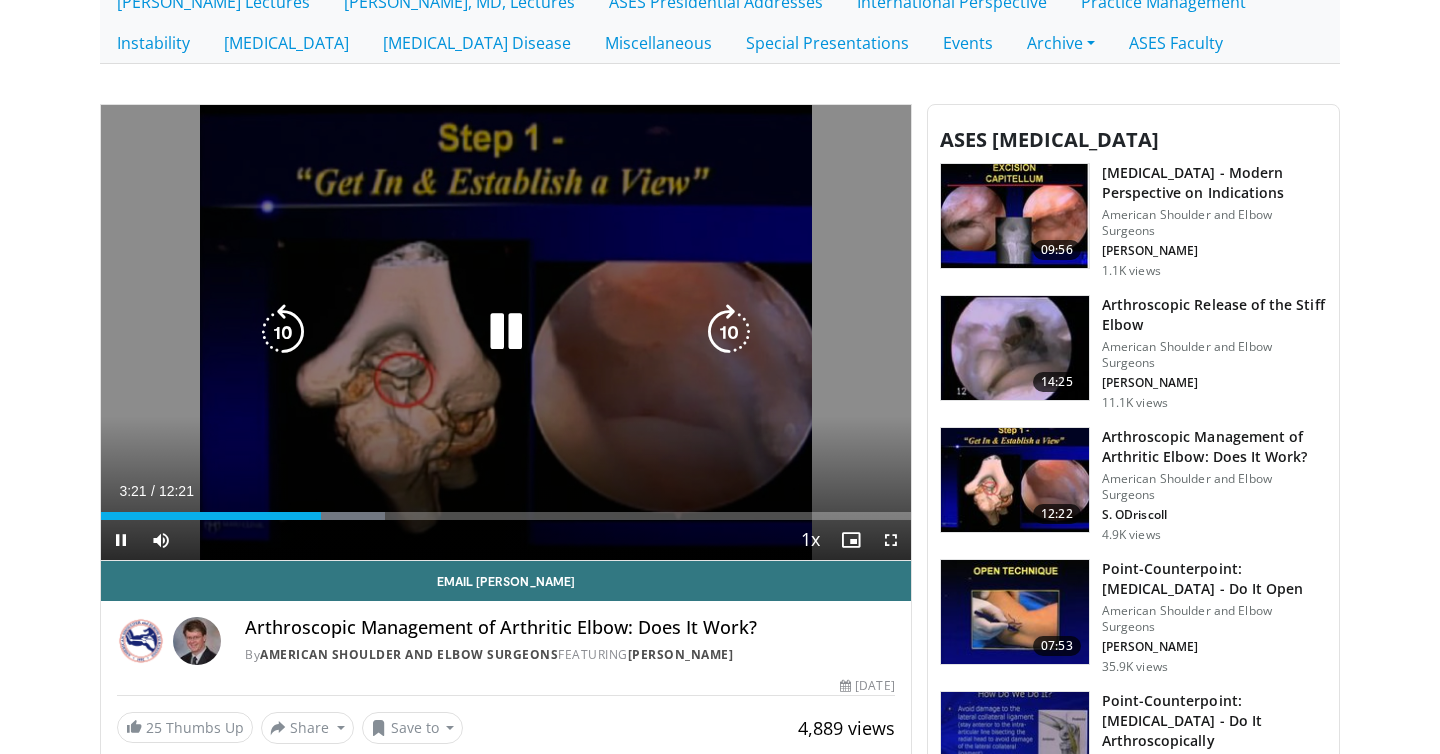click at bounding box center (506, 332) 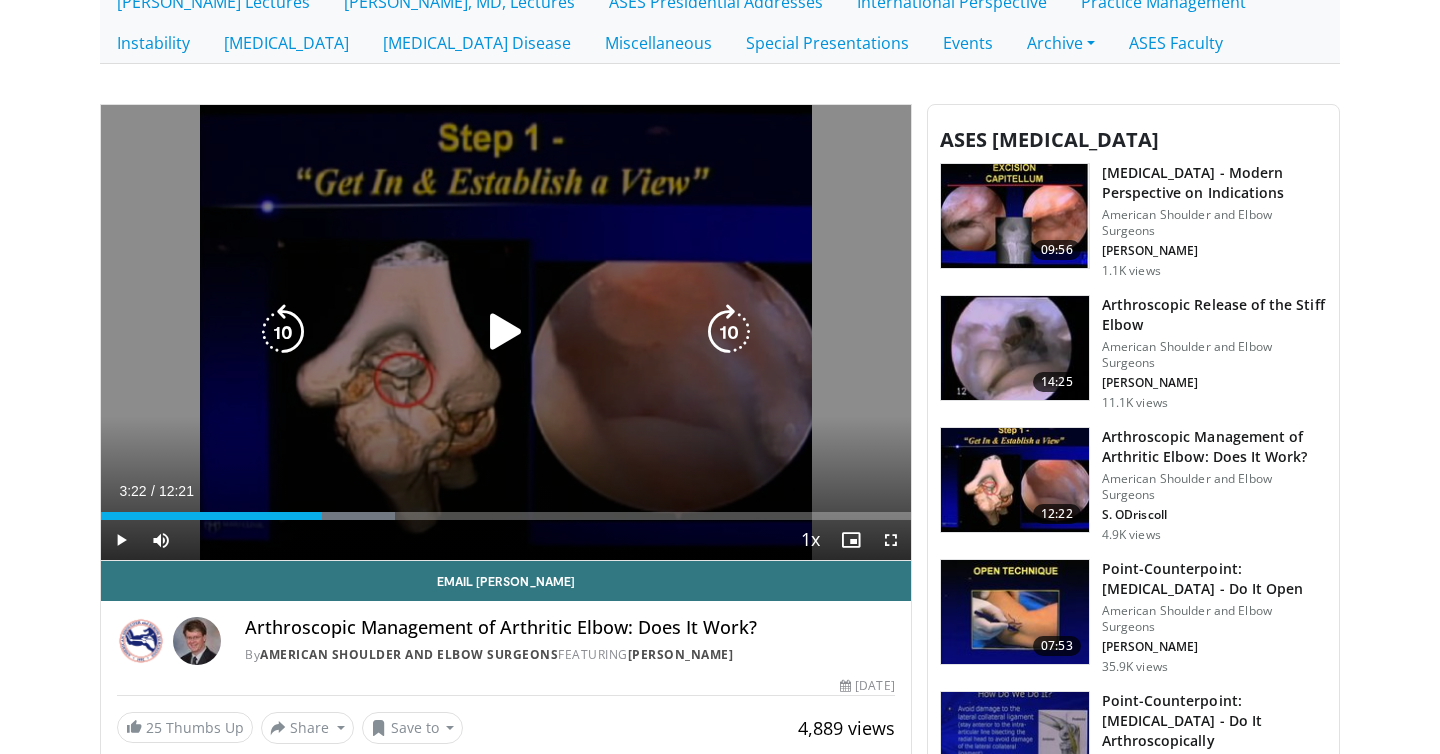 click on "10 seconds
Tap to unmute" at bounding box center [506, 332] 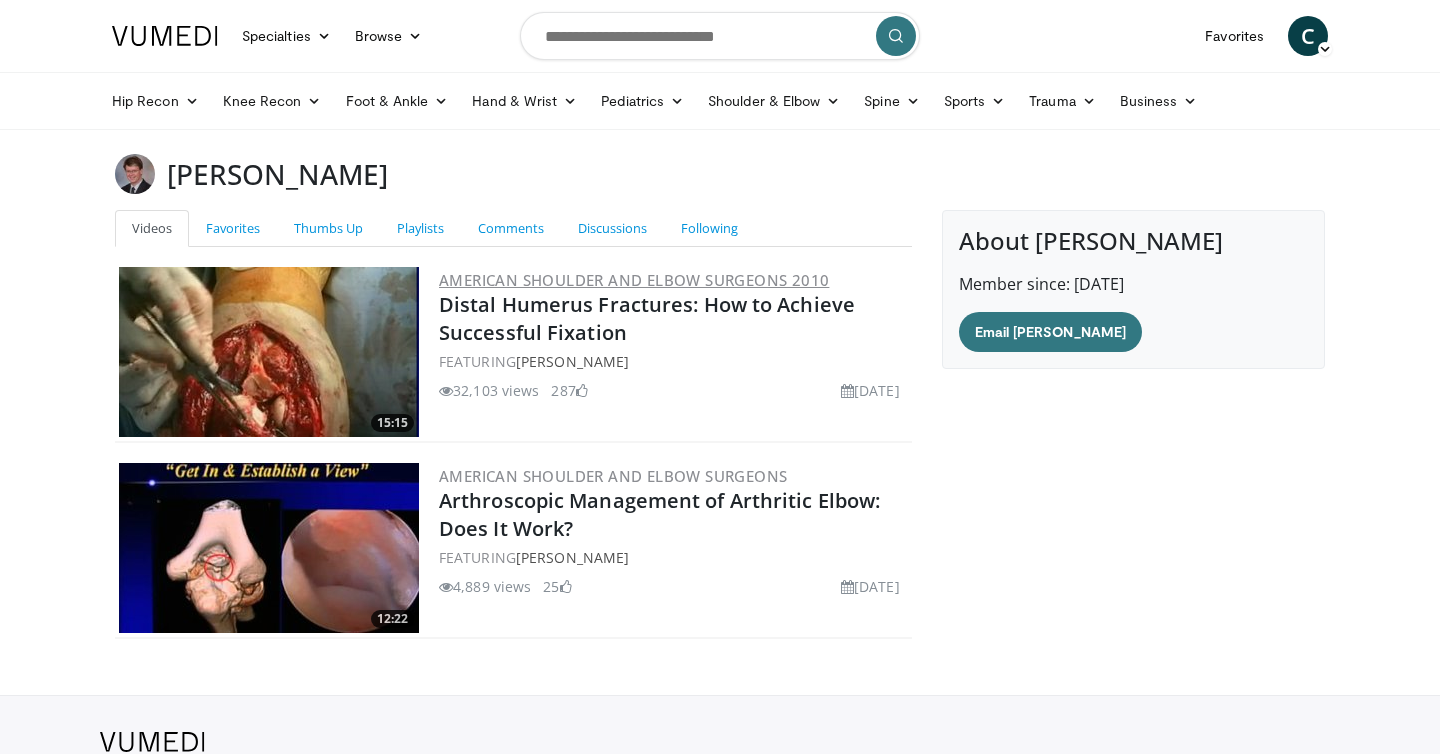 scroll, scrollTop: 0, scrollLeft: 0, axis: both 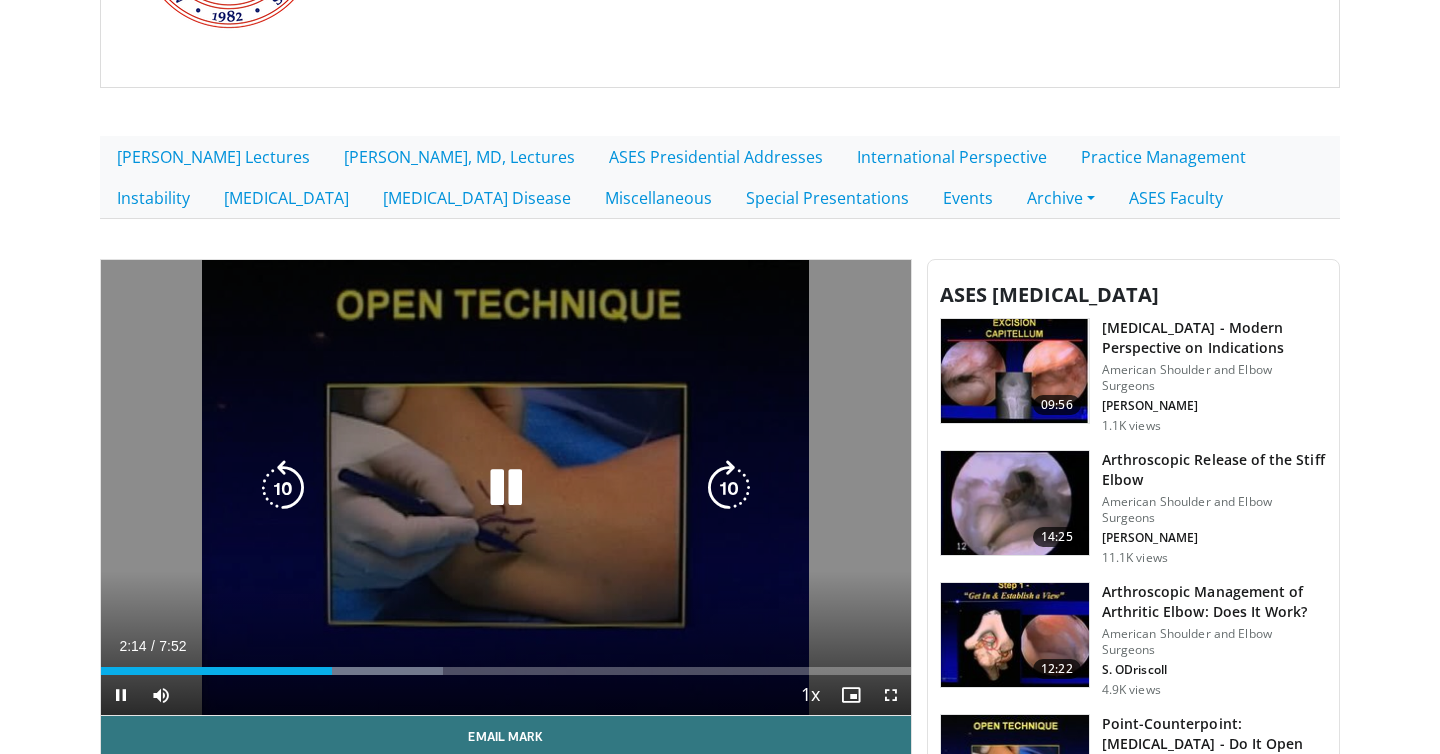click at bounding box center (506, 488) 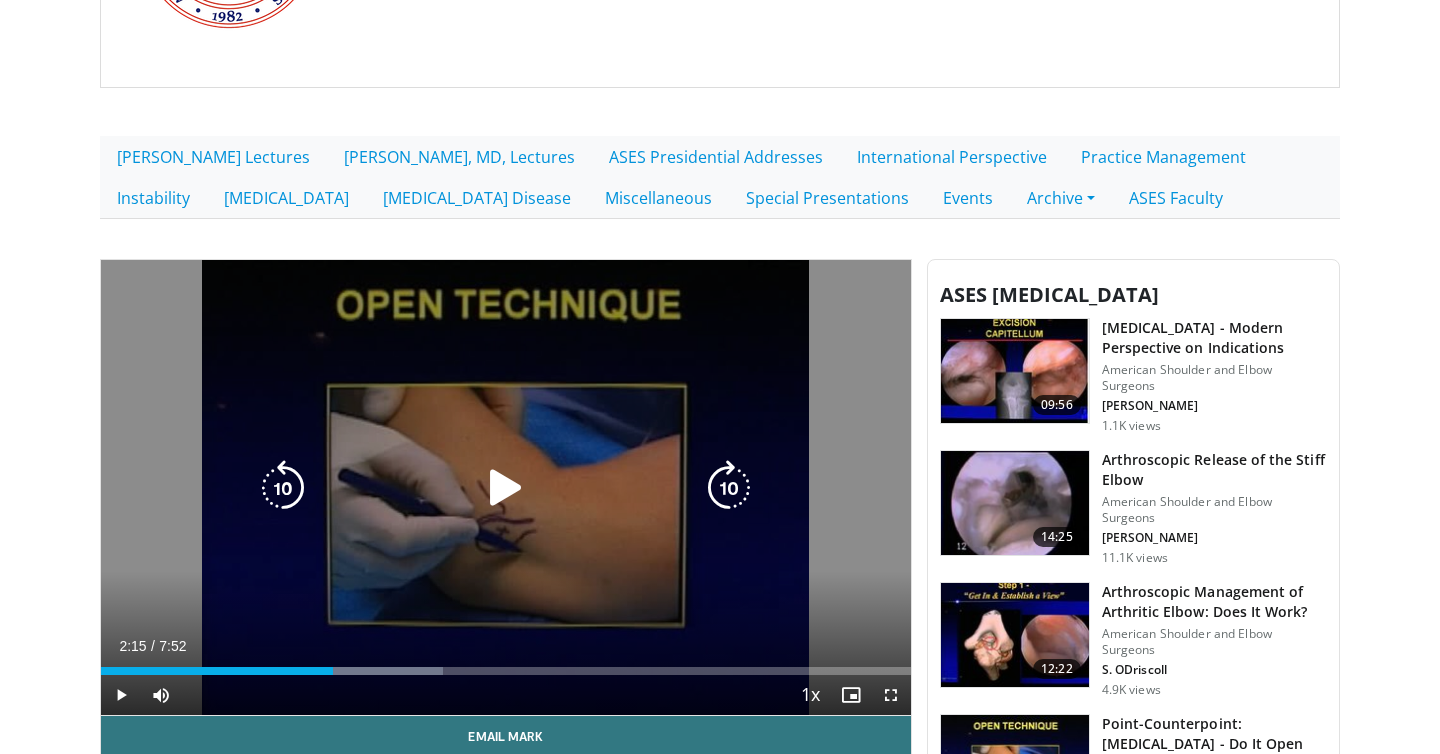 type 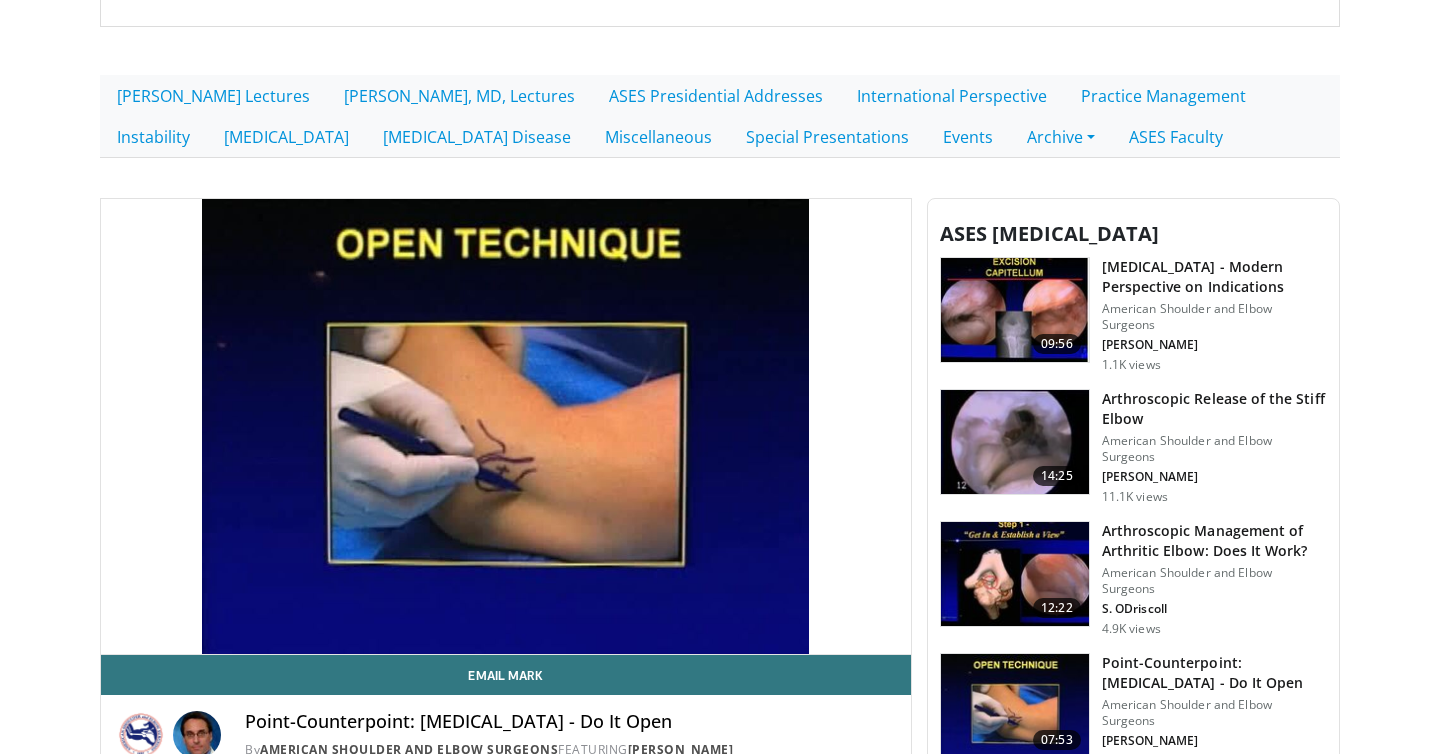 scroll, scrollTop: 589, scrollLeft: 0, axis: vertical 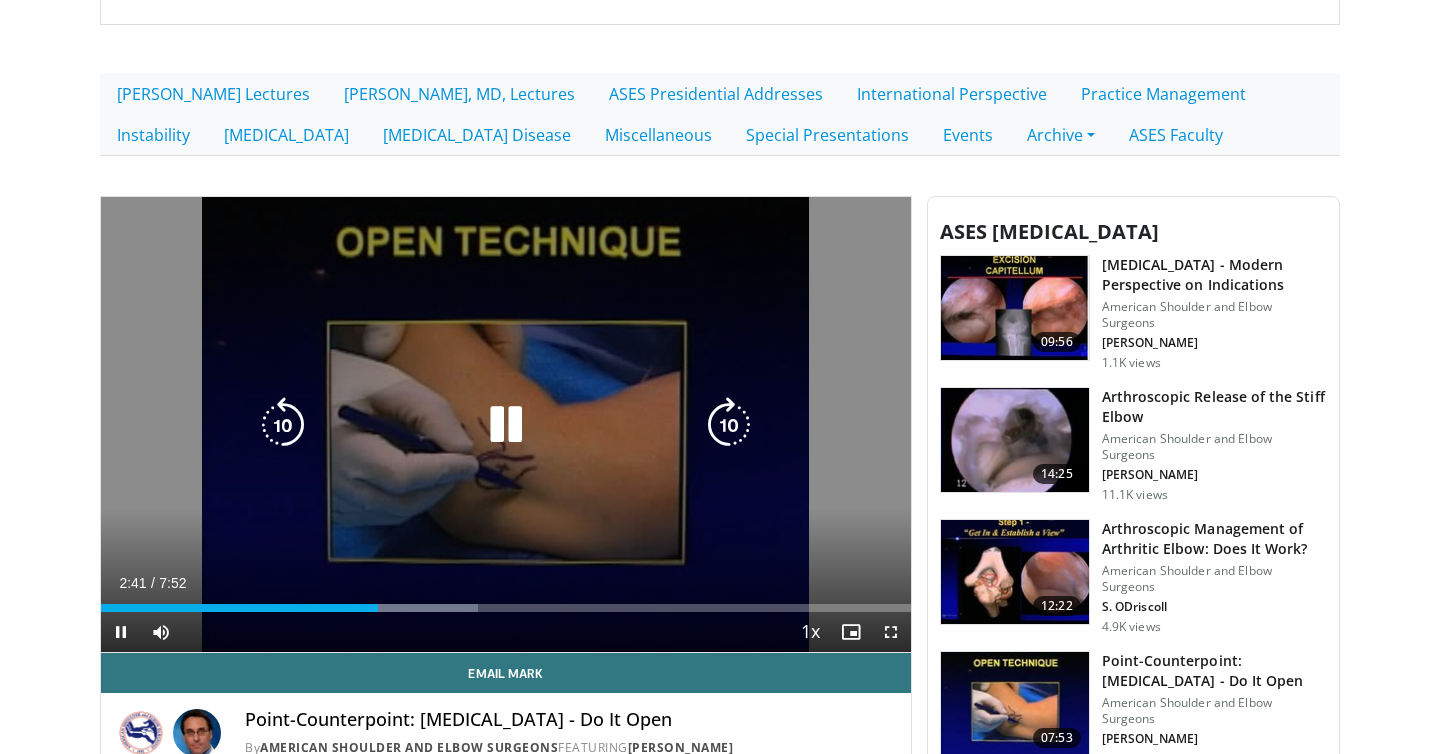 click at bounding box center [506, 425] 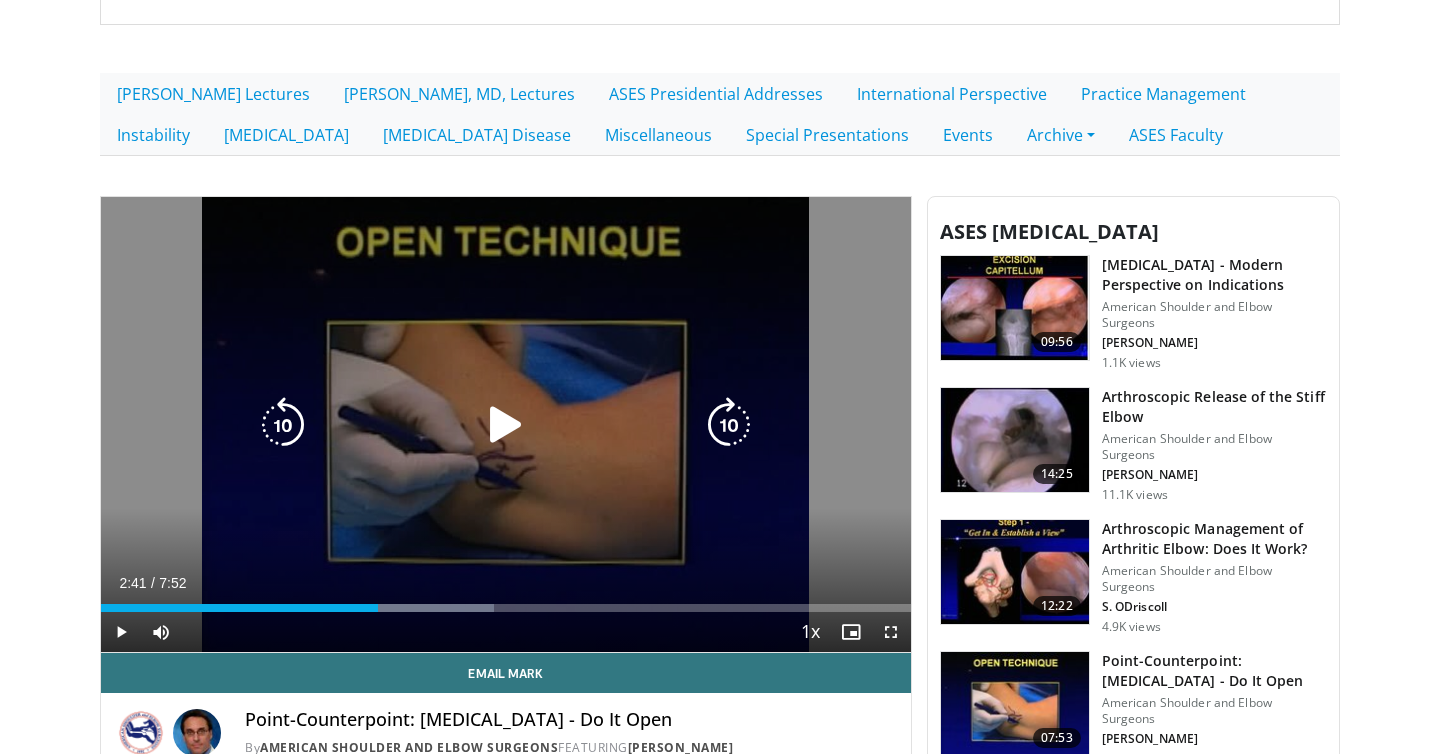 click at bounding box center (506, 425) 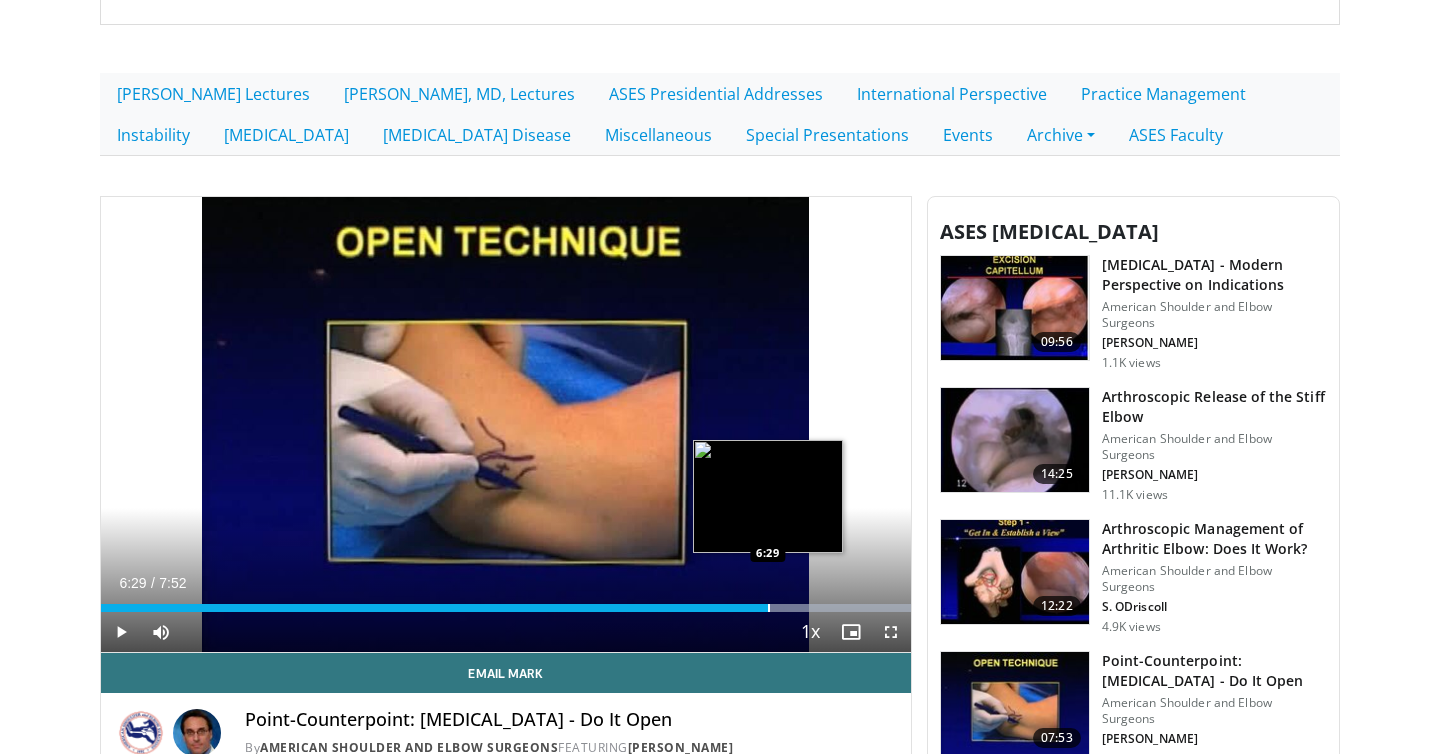 click at bounding box center [769, 608] 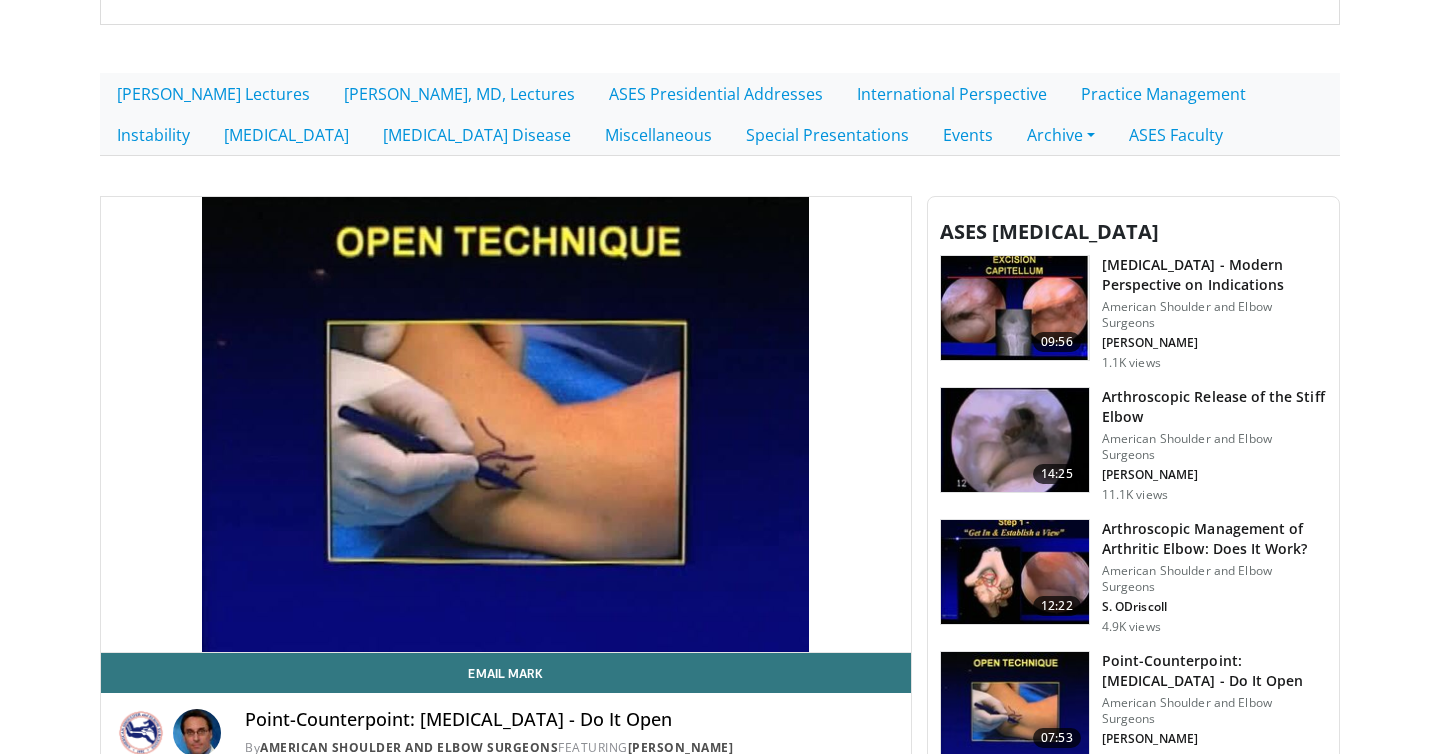 click on "Specialties
Adult & Family Medicine
Allergy, [MEDICAL_DATA], Immunology
Anesthesiology
Cardiology
Dental
Dermatology
Endocrinology
Gastroenterology & Hepatology
[MEDICAL_DATA]
Hematology & Oncology
[MEDICAL_DATA]
Nephrology
Neurology
[GEOGRAPHIC_DATA]
Obstetrics & Gynecology
Ophthalmology
Oral Maxillofacial
Orthopaedics
Otolaryngology
Pediatrics
Plastic Surgery
[GEOGRAPHIC_DATA]
Psychiatry
Pulmonology
Radiation Oncology
[MEDICAL_DATA]
Rheumatology
Urology" at bounding box center (720, 1193) 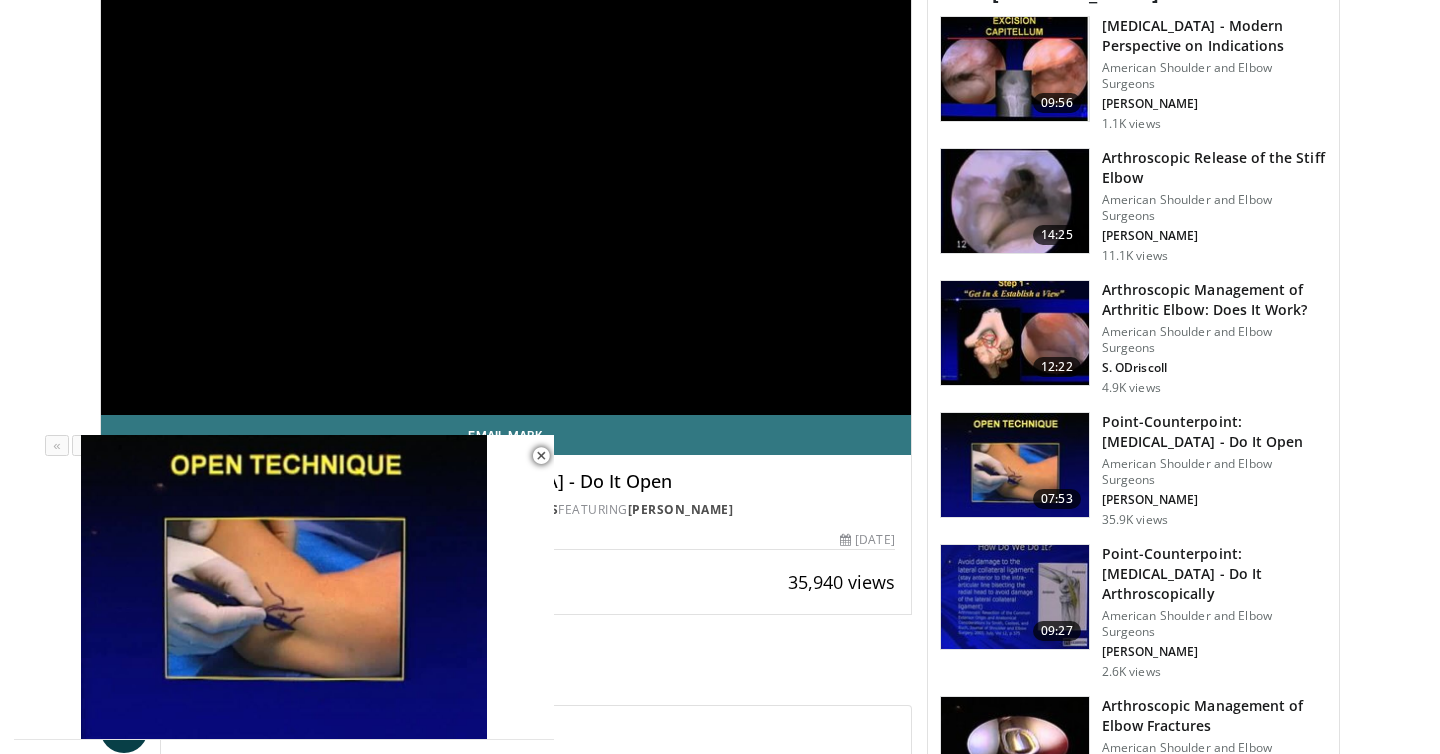 scroll, scrollTop: 0, scrollLeft: 0, axis: both 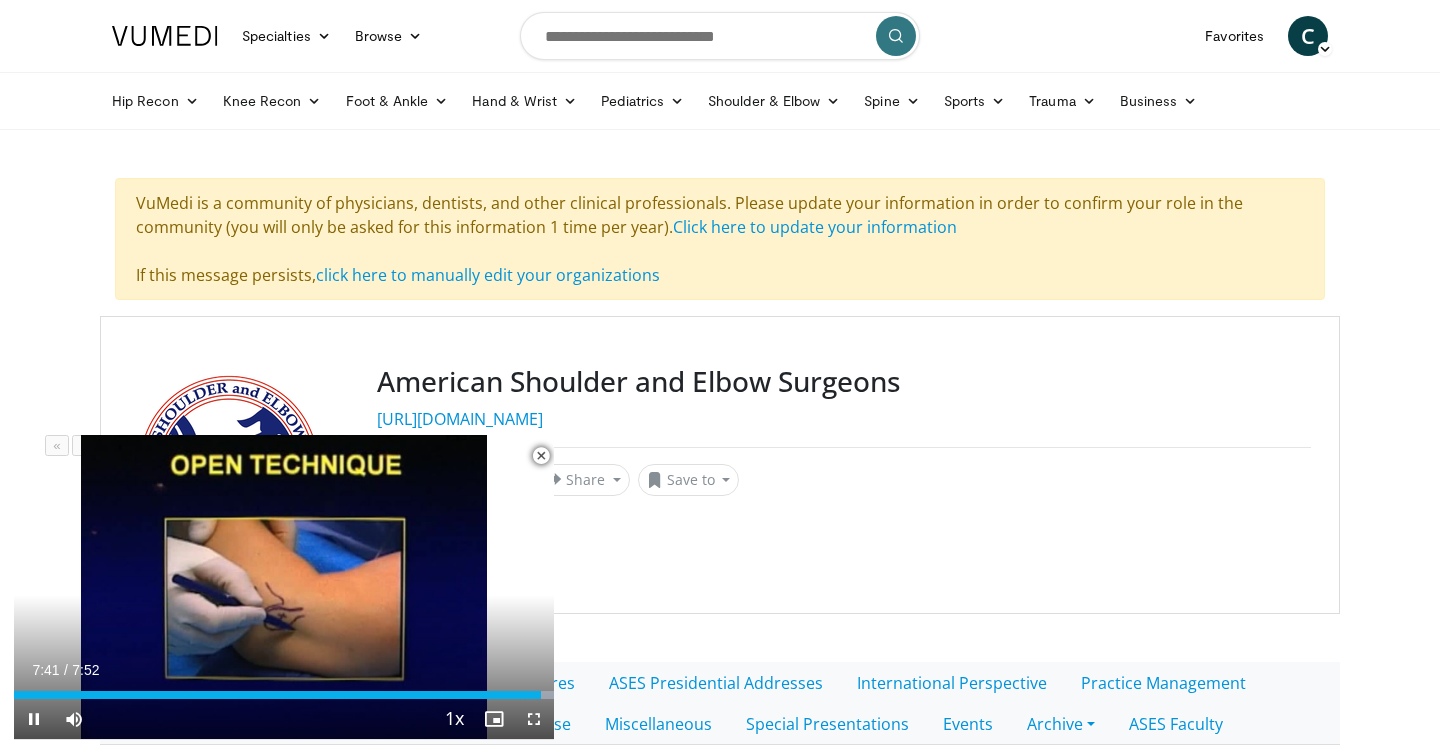click at bounding box center (541, 456) 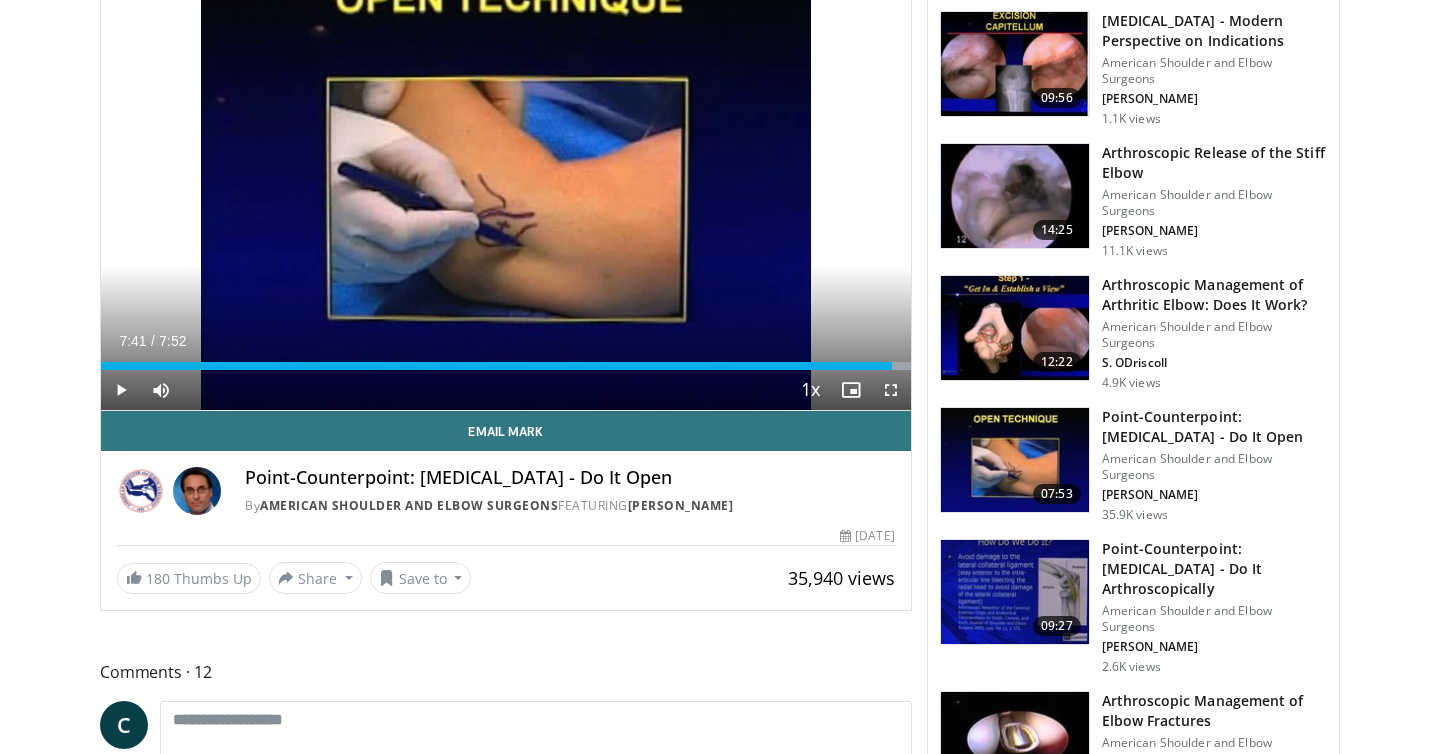 scroll, scrollTop: 691, scrollLeft: 0, axis: vertical 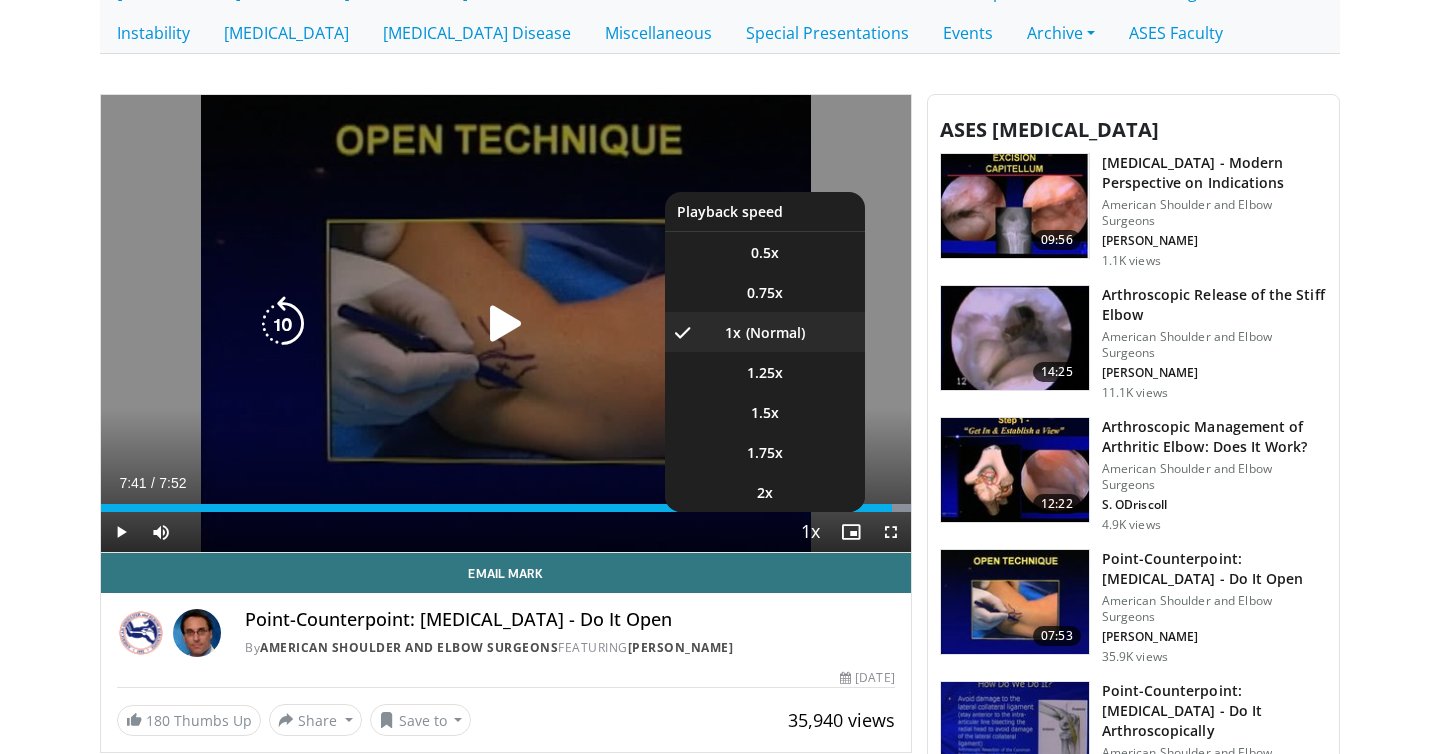 click at bounding box center (506, 324) 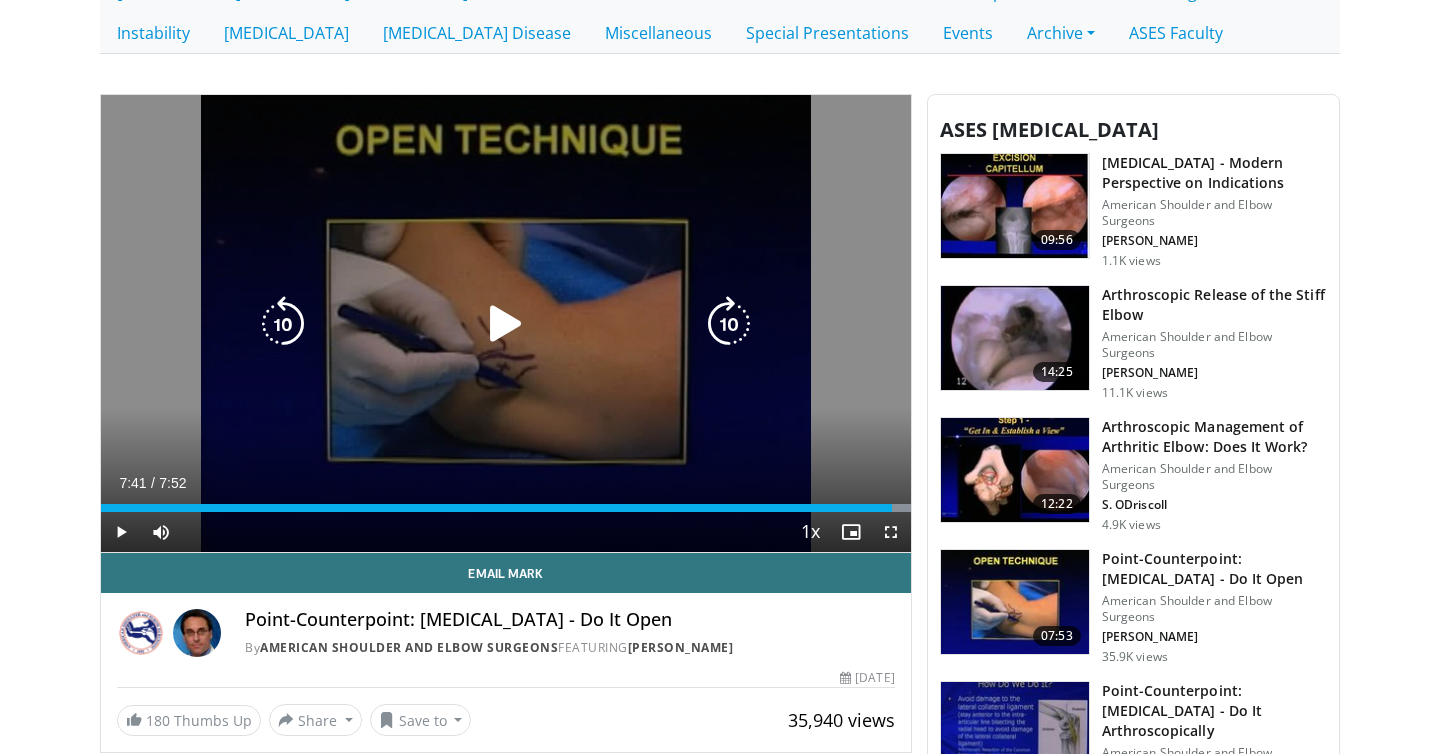 click at bounding box center (506, 324) 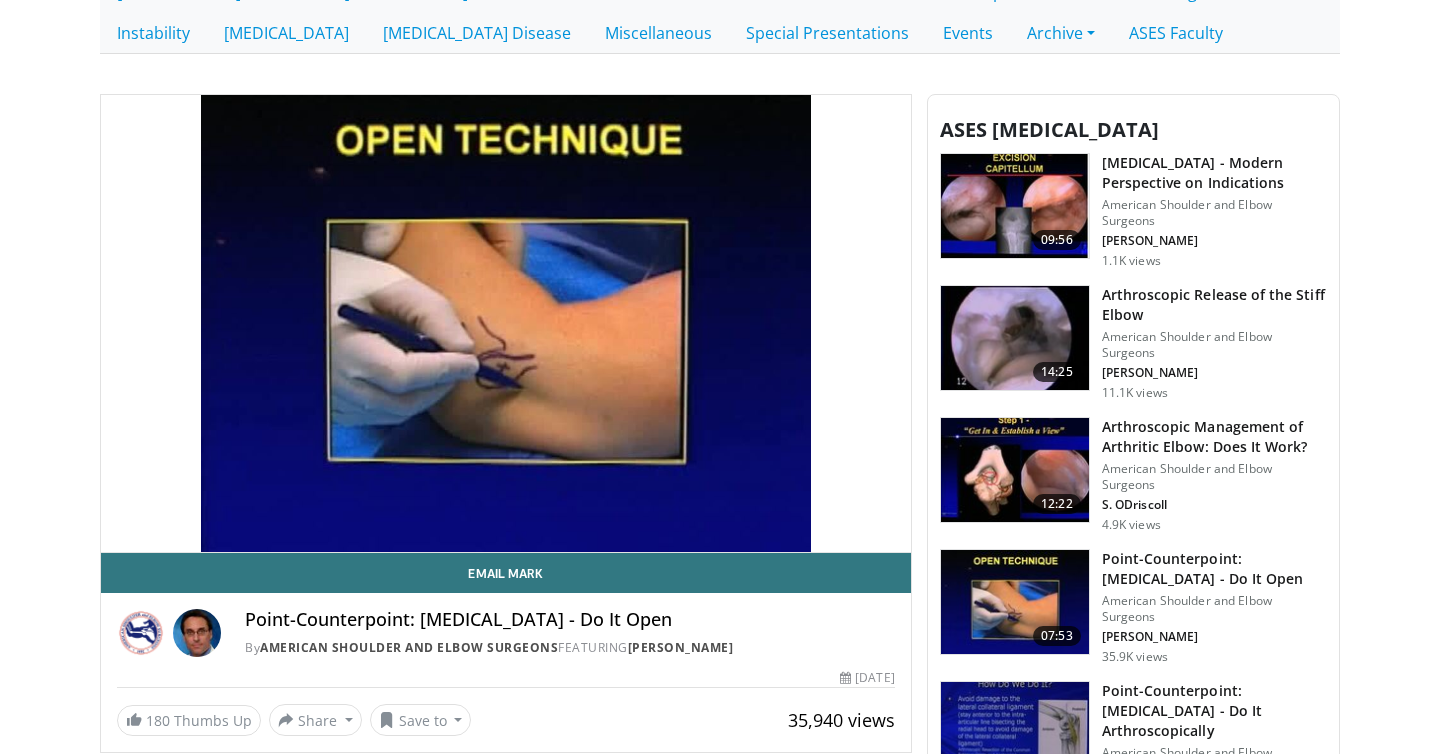 click on "Specialties
Adult & Family Medicine
Allergy, [MEDICAL_DATA], Immunology
Anesthesiology
Cardiology
Dental
Dermatology
Endocrinology
Gastroenterology & Hepatology
[MEDICAL_DATA]
Hematology & Oncology
[MEDICAL_DATA]
Nephrology
Neurology
[GEOGRAPHIC_DATA]
Obstetrics & Gynecology
Ophthalmology
Oral Maxillofacial
Orthopaedics
Otolaryngology
Pediatrics
Plastic Surgery
[GEOGRAPHIC_DATA]
Psychiatry
Pulmonology
Radiation Oncology
[MEDICAL_DATA]
Rheumatology
Urology" at bounding box center [720, 1092] 